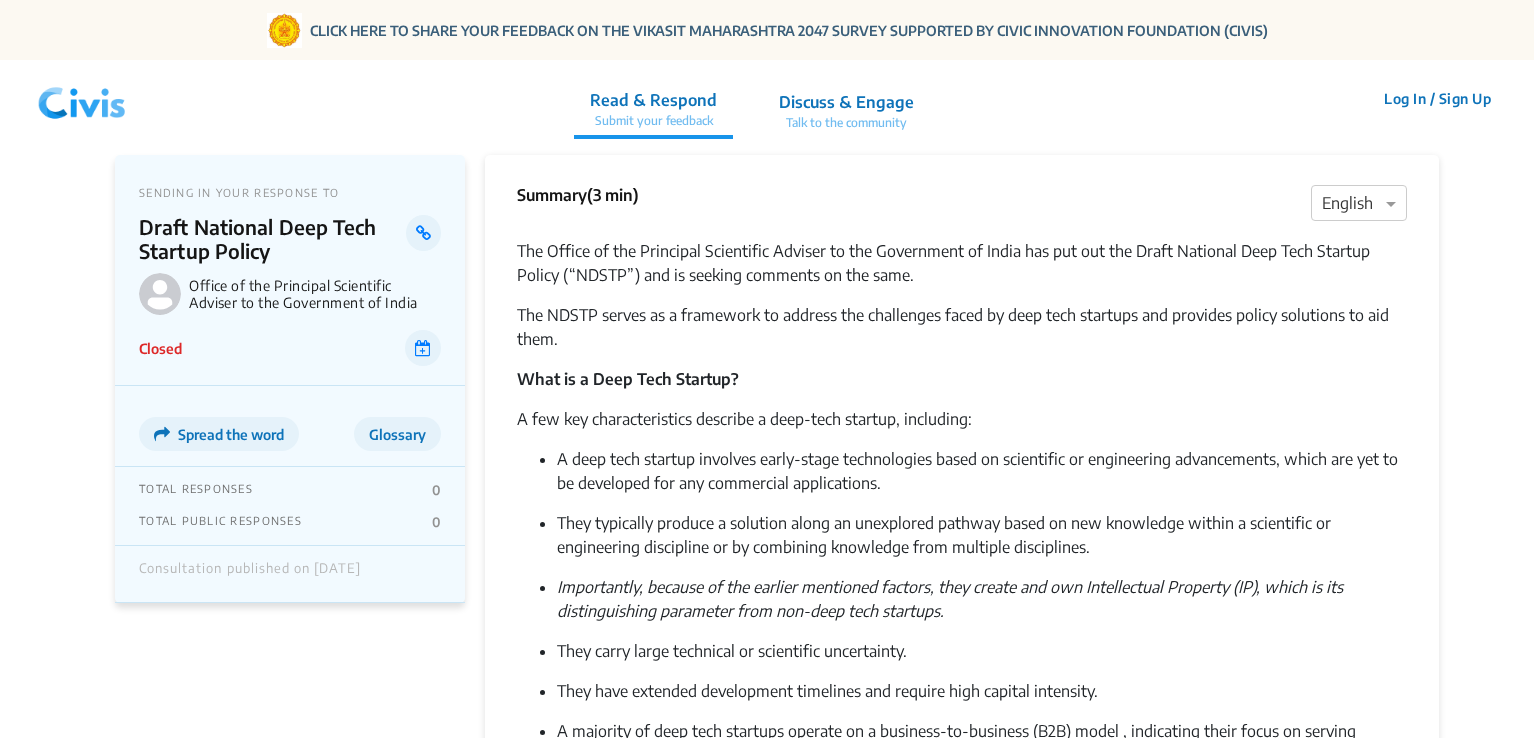 scroll, scrollTop: 0, scrollLeft: 0, axis: both 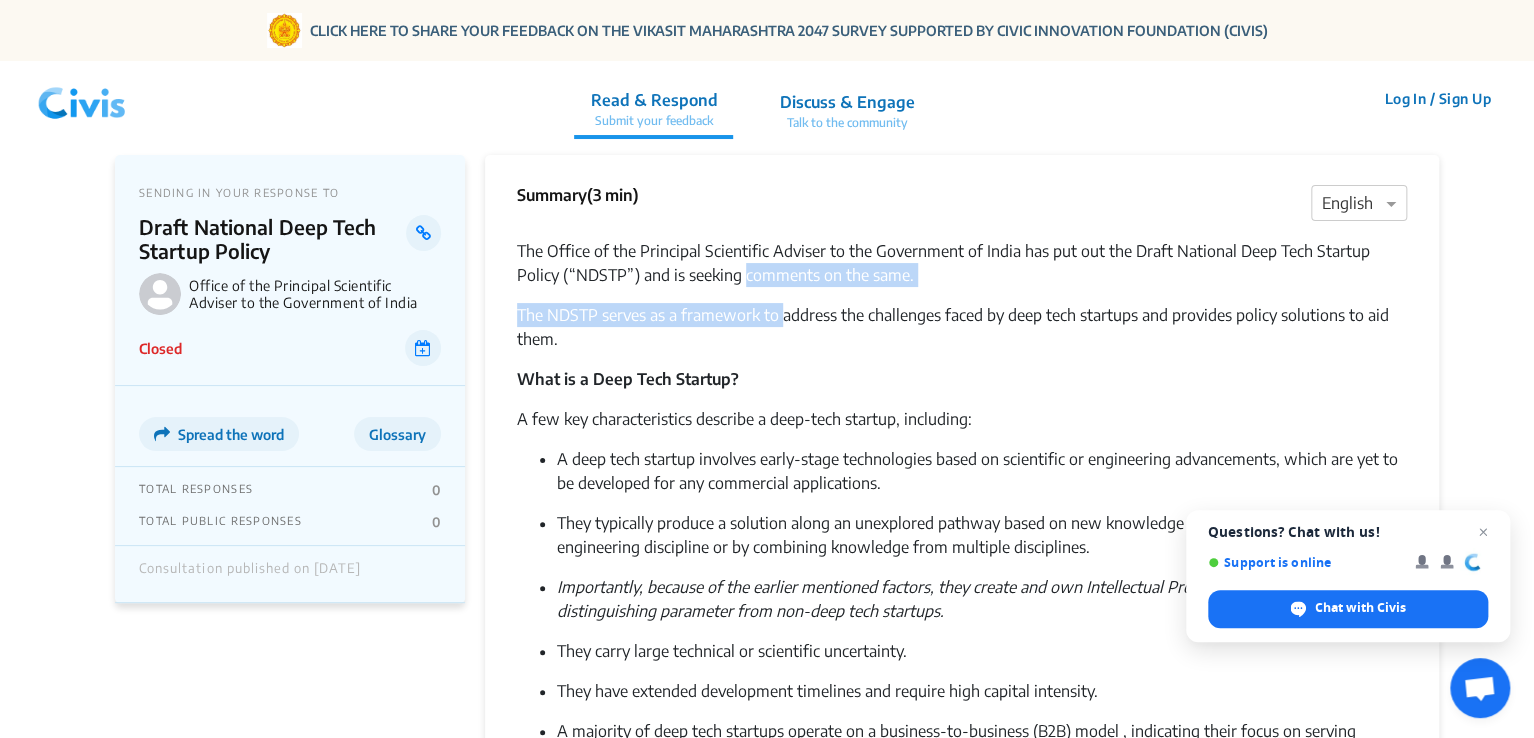 drag, startPoint x: 746, startPoint y: 280, endPoint x: 786, endPoint y: 305, distance: 47.169907 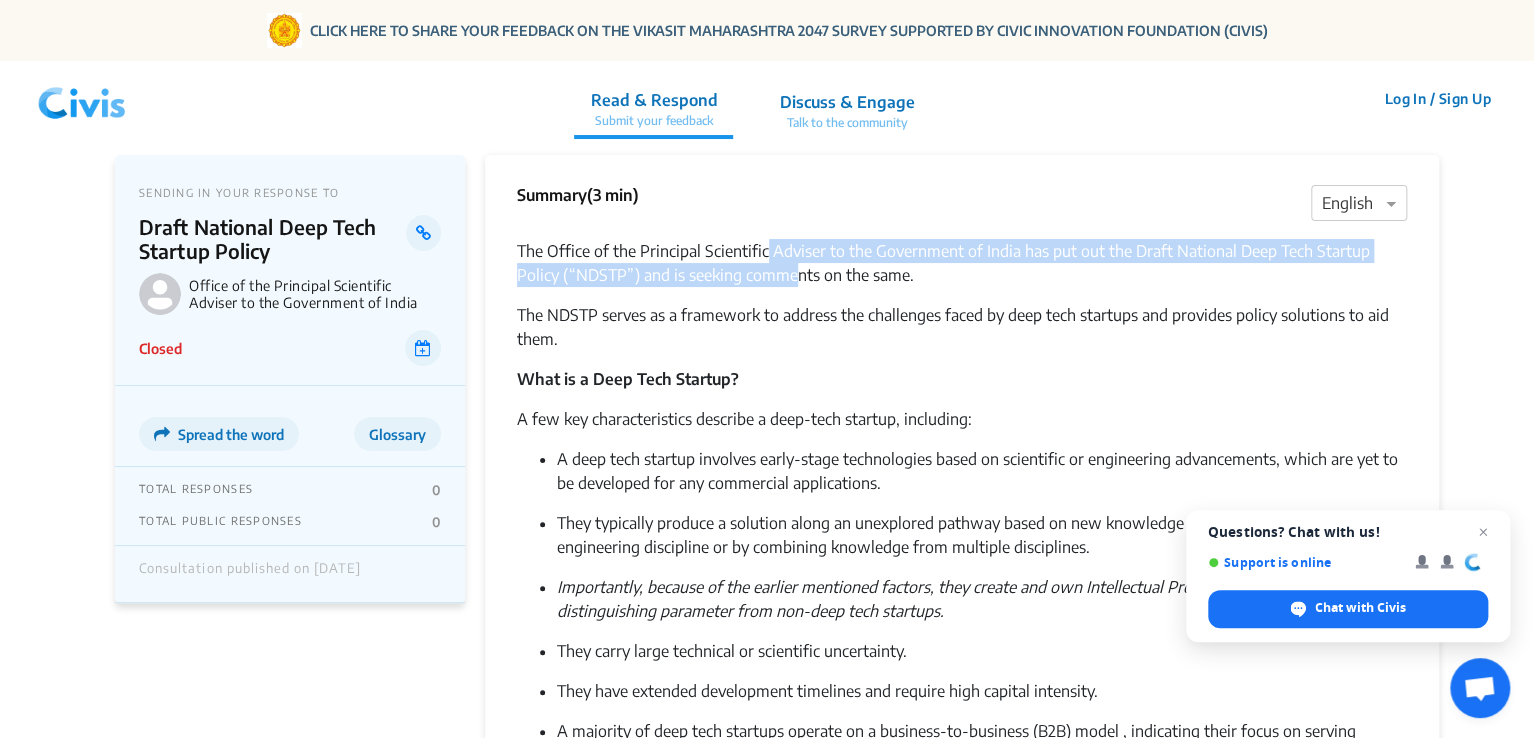 drag, startPoint x: 768, startPoint y: 232, endPoint x: 802, endPoint y: 279, distance: 58.00862 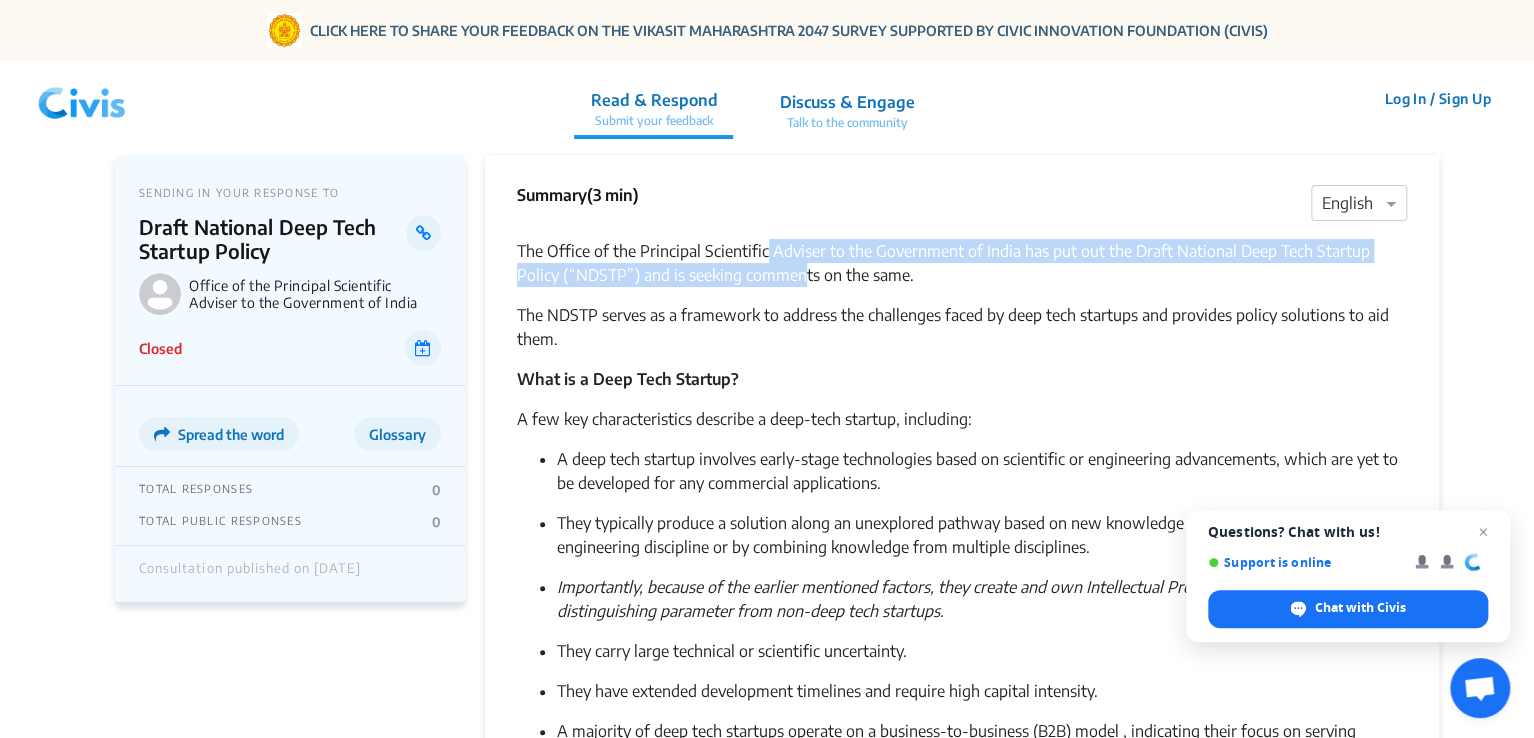 click on "The Office of the Principal Scientific Adviser to the Government of India has put out the Draft National Deep Tech Startup Policy (“NDSTP”) and is seeking comments on the same." at bounding box center [962, 263] 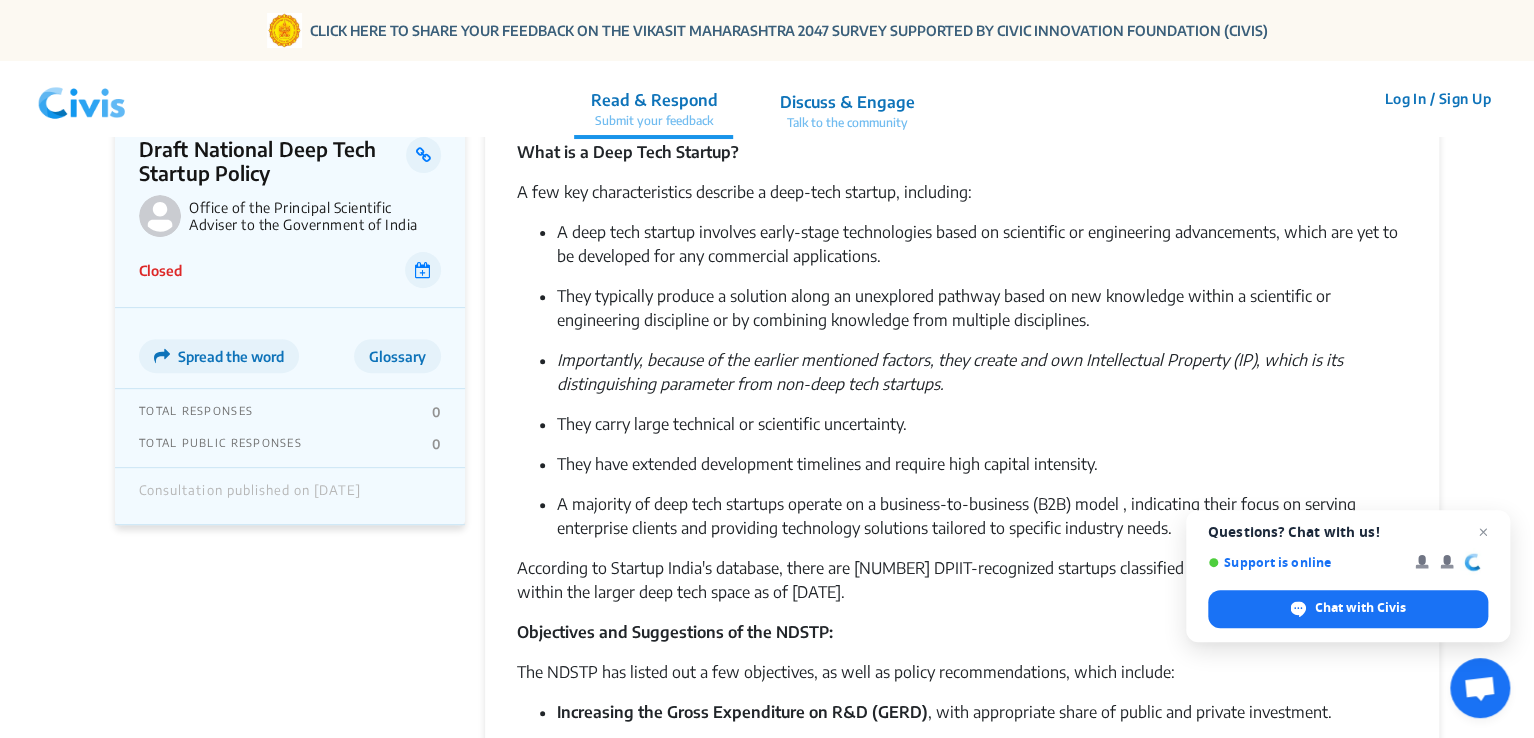 scroll, scrollTop: 174, scrollLeft: 0, axis: vertical 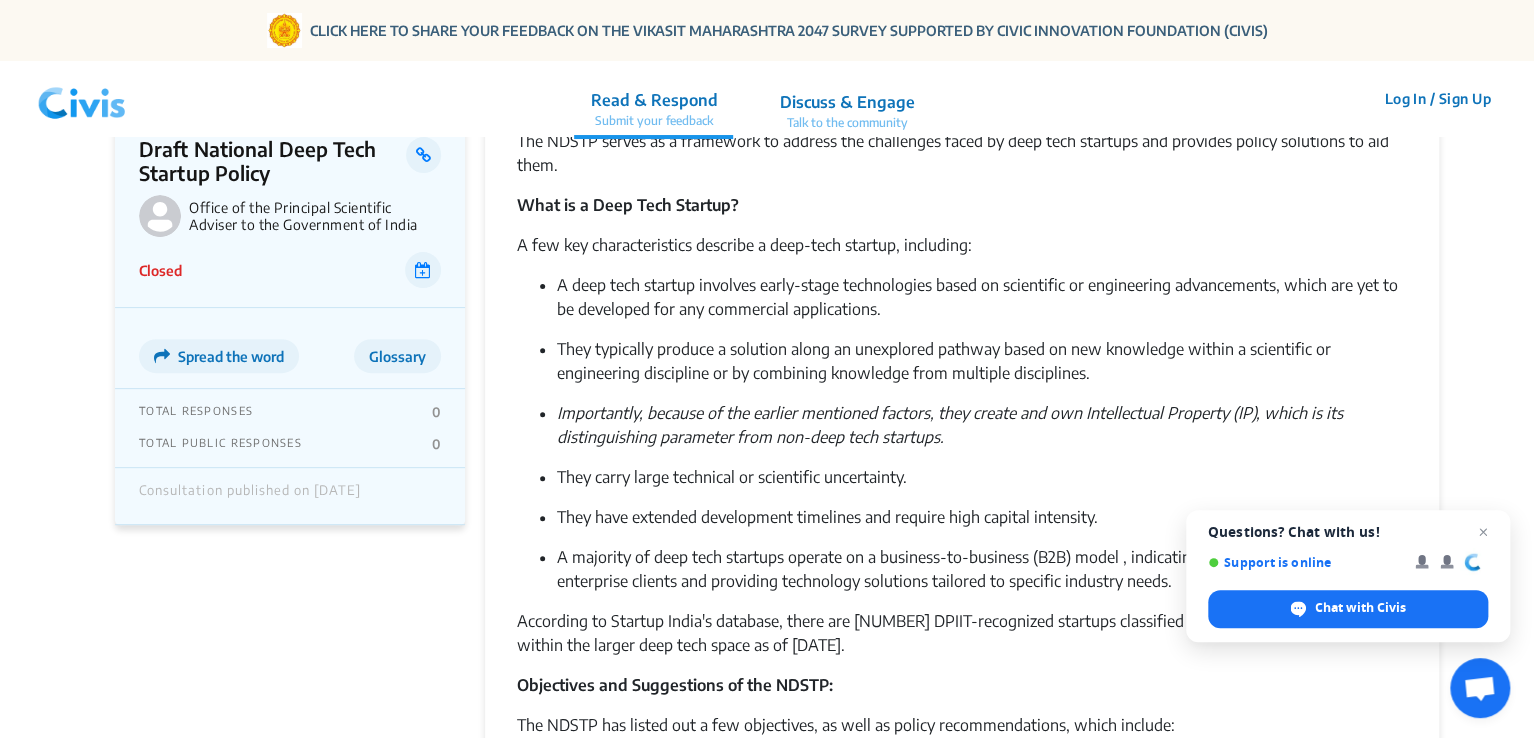 click on "The Office of the Principal Scientific Adviser to the Government of India has put out the Draft National Deep Tech Startup Policy (“NDSTP”) and is seeking comments on the same. The NDSTP serves as a framework to address the challenges faced by deep tech startups and provides policy solutions to aid them.
What is a Deep Tech Startup?
A few key characteristics describe a deep-tech startup, including: A deep tech startup involves early-stage technologies based on scientific or engineering advancements, which are yet to be developed for any commercial applications. They typically produce a solution along an unexplored pathway based on new knowledge within a scientific or engineering discipline or by combining knowledge from multiple disciplines. Importantly, because of the earlier mentioned factors, they create and own Intellectual Property (IP), which is its distinguishing parameter from non-deep tech startups. They carry large technical or scientific uncertainty.
Facilitate partnerships" at bounding box center (962, 777) 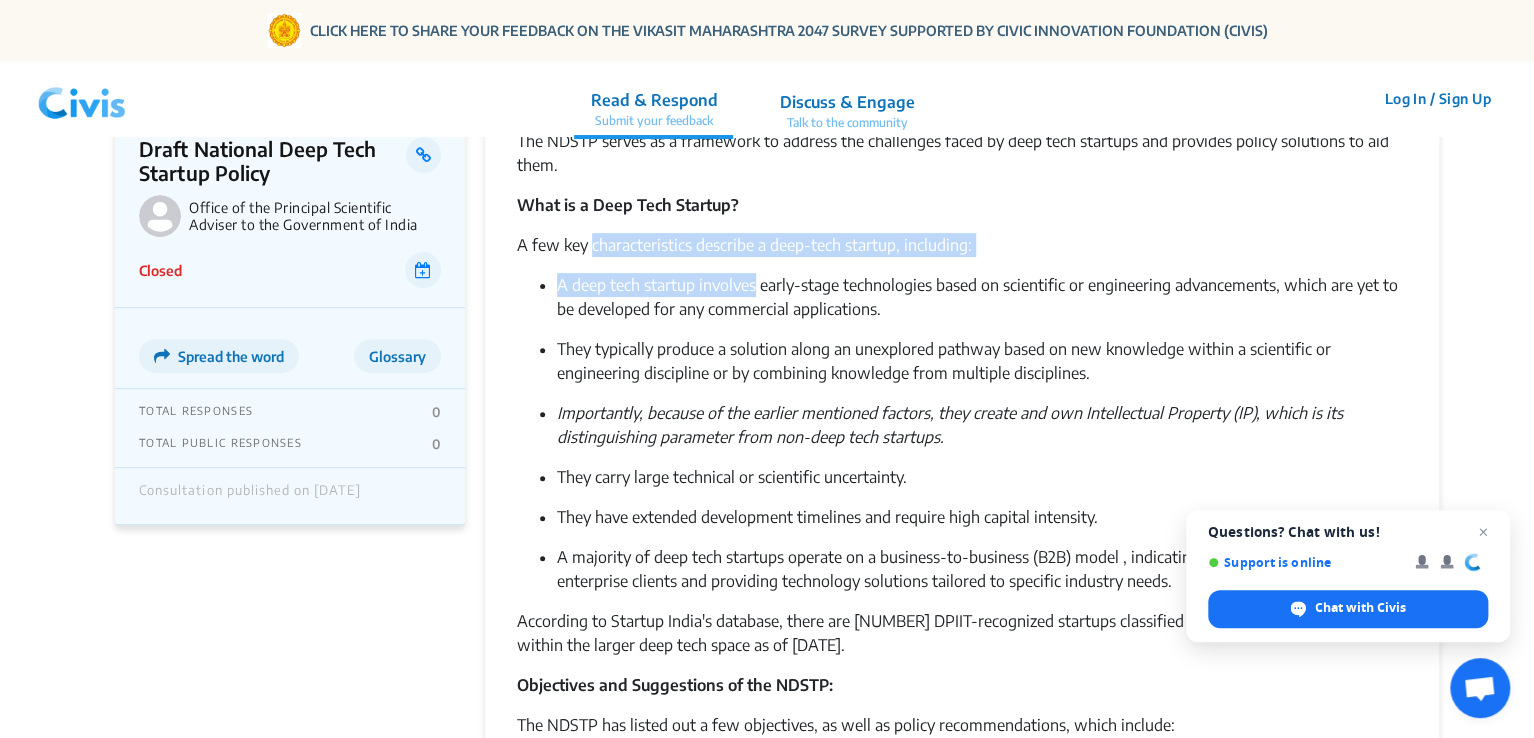 drag, startPoint x: 659, startPoint y: 226, endPoint x: 728, endPoint y: 301, distance: 101.91173 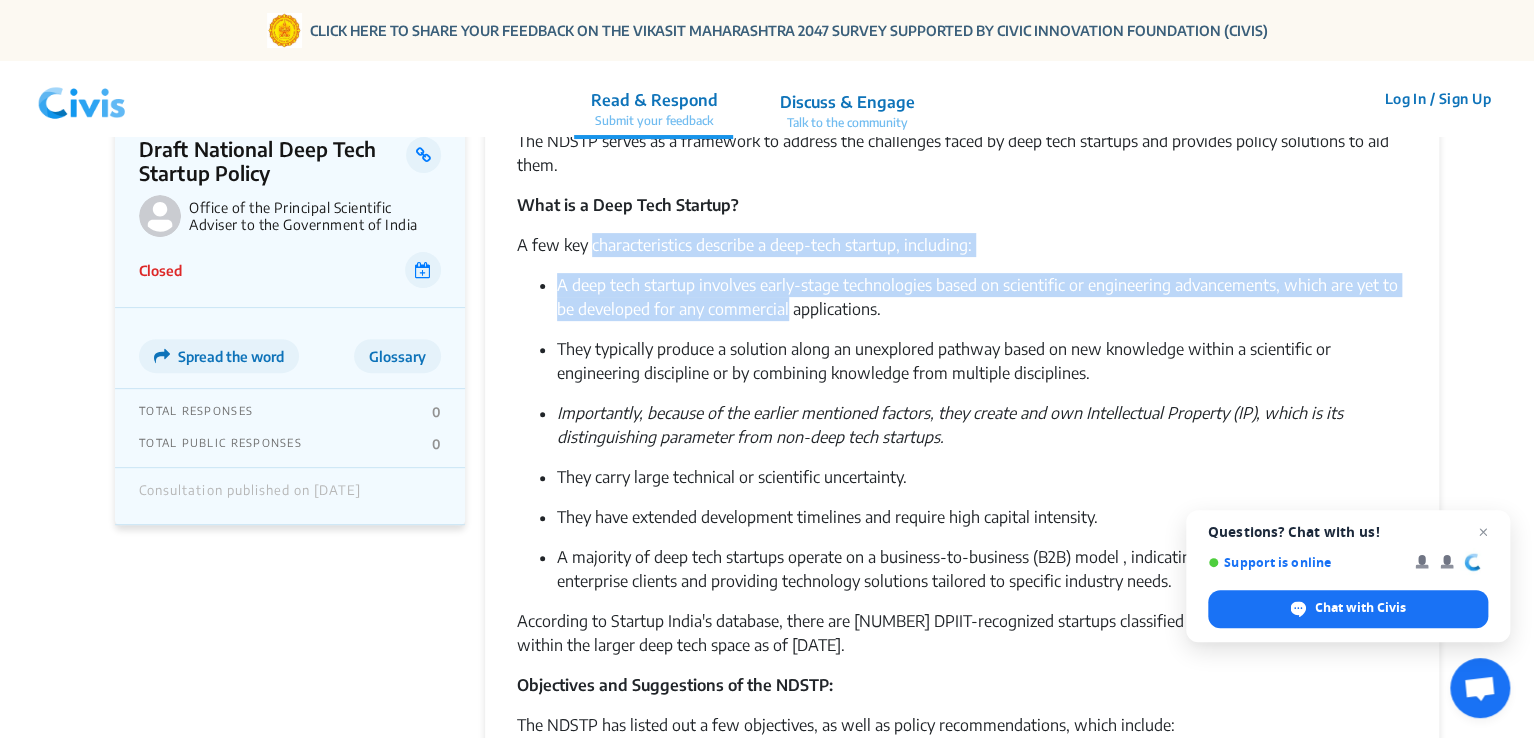 click on "A deep tech startup involves early-stage technologies based on scientific or engineering advancements, which are yet to be developed for any commercial applications." at bounding box center (982, 297) 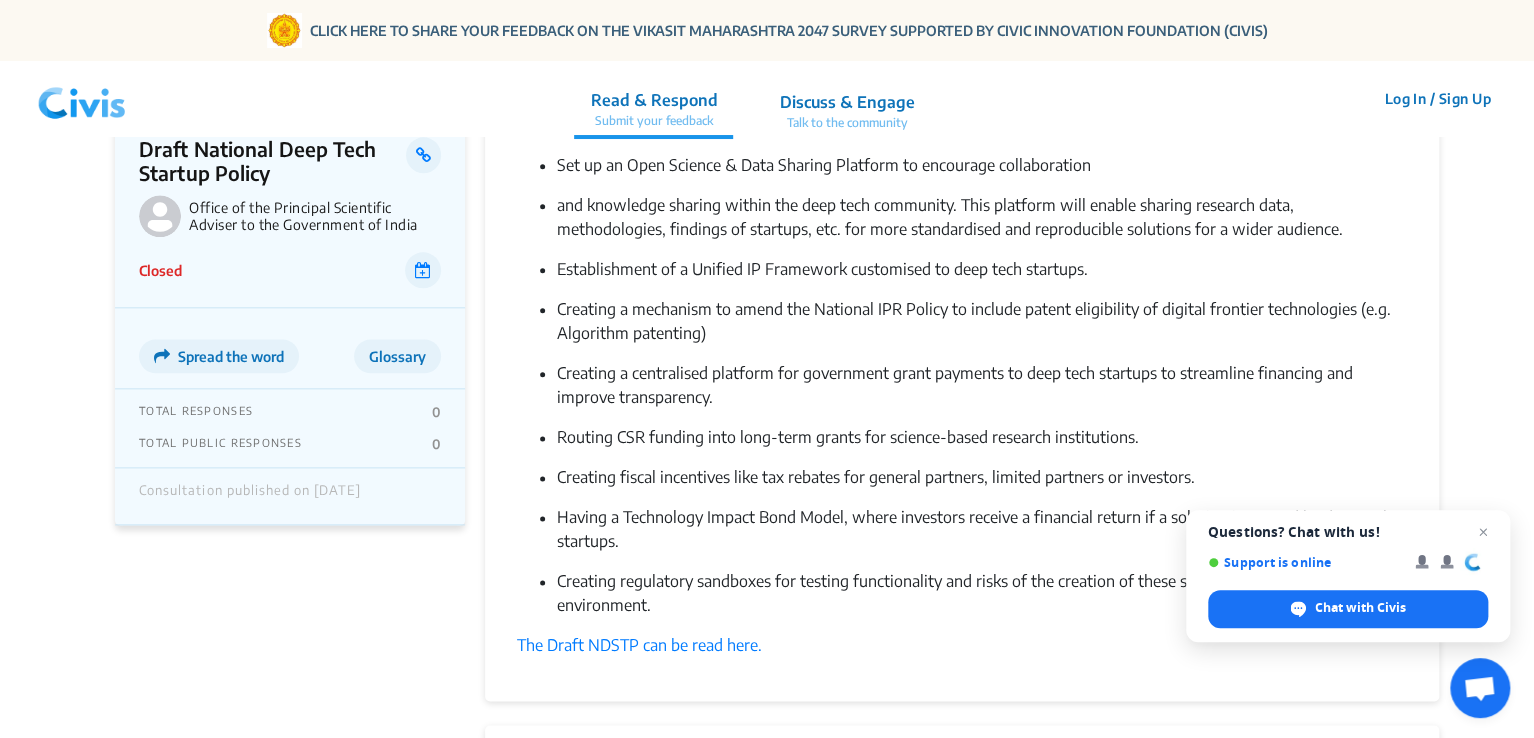 scroll, scrollTop: 990, scrollLeft: 0, axis: vertical 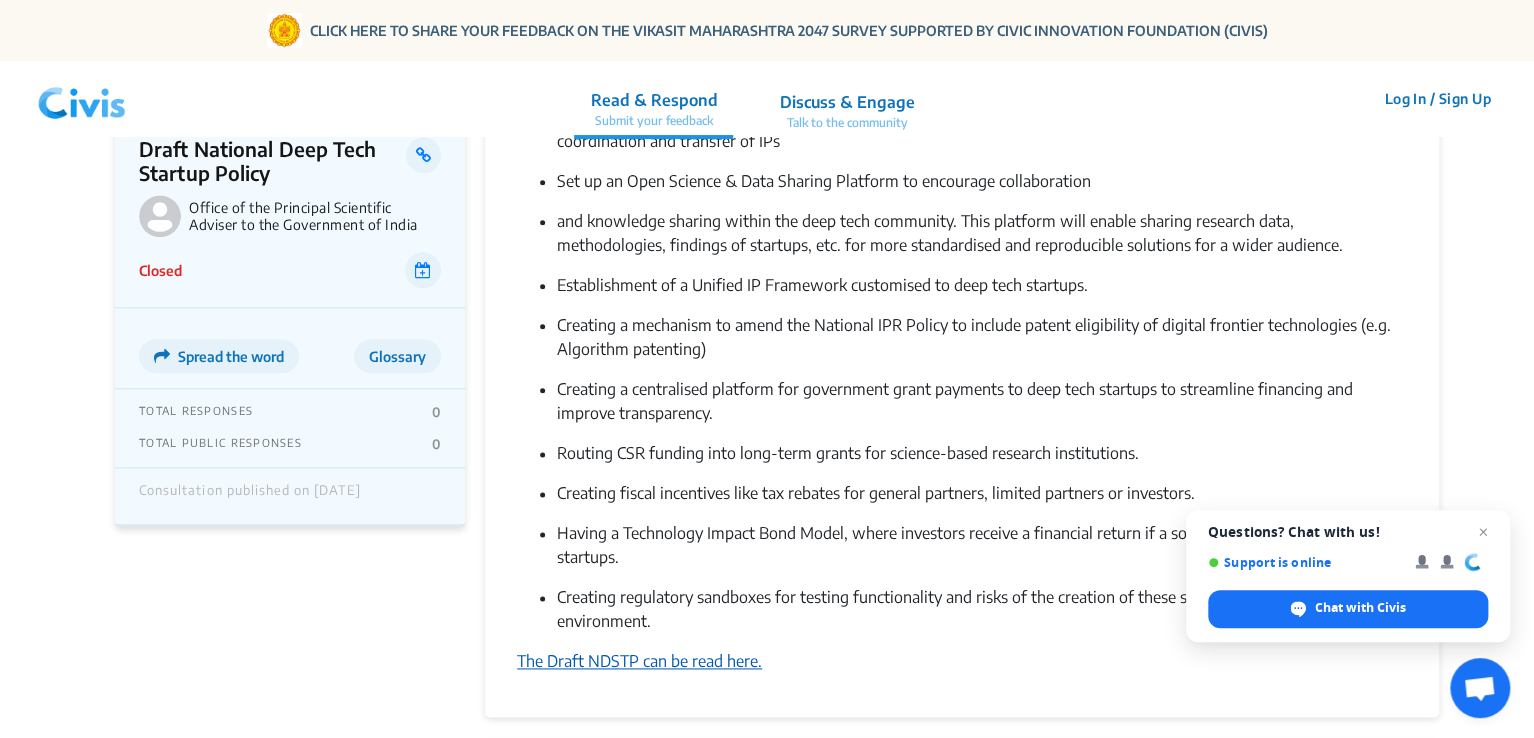 click on "The Draft NDSTP can be read here." at bounding box center (639, 661) 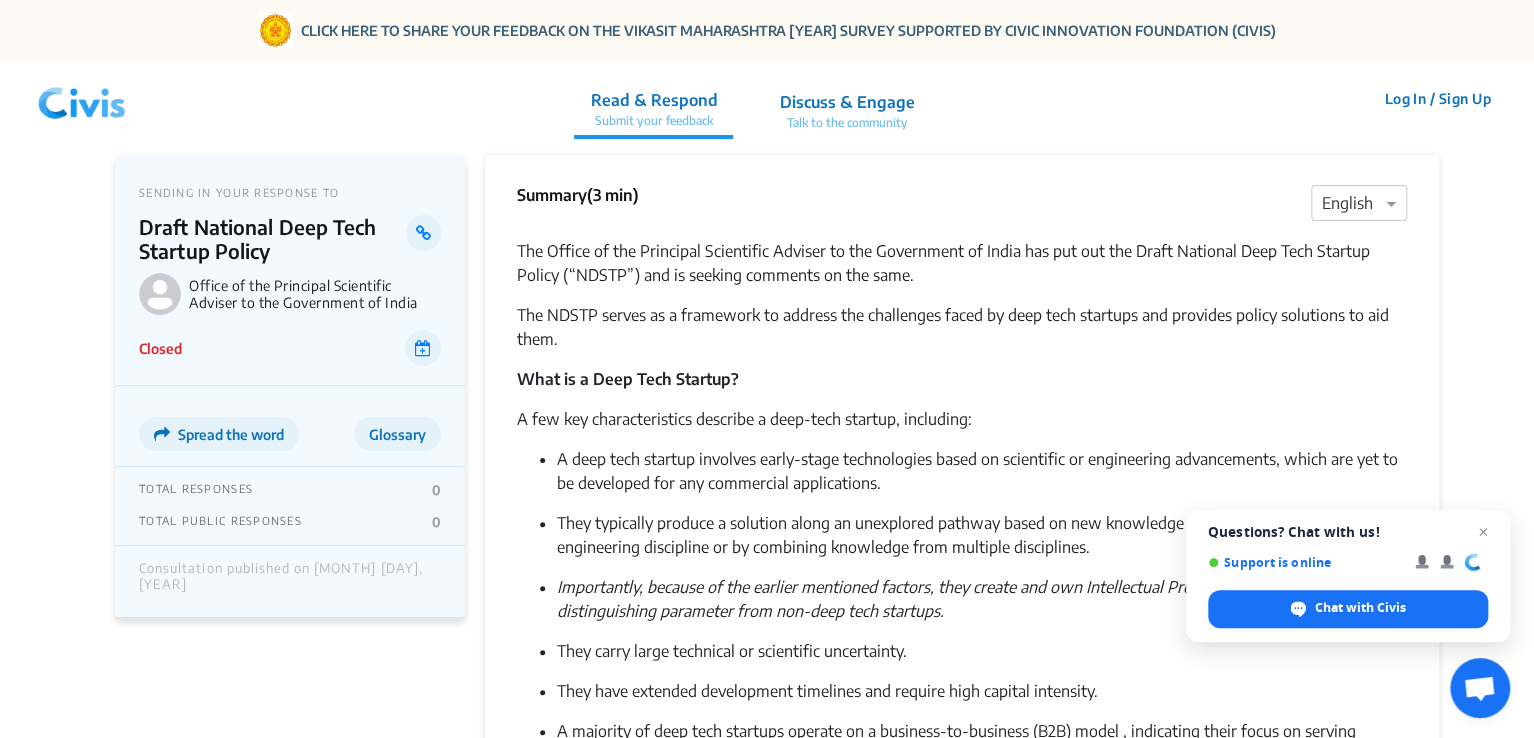 scroll, scrollTop: 0, scrollLeft: 0, axis: both 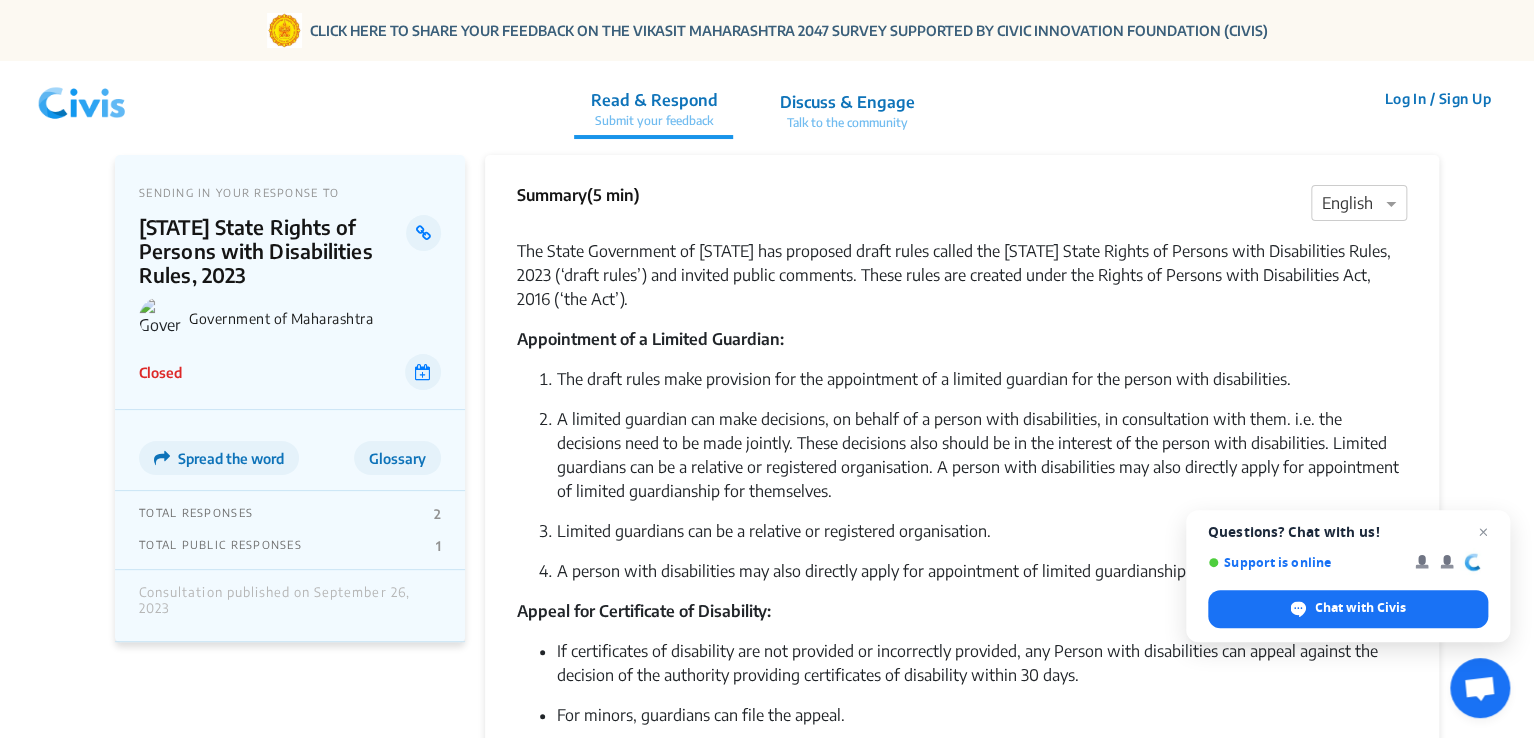 click on "The State Government of [STATE] has proposed draft rules called the [STATE] State Rights of Persons with Disabilities Rules, 2023 (‘draft rules’) and invited public comments. These rules are created under the Rights of Persons with Disabilities Act, 2016 (‘the Act’)." at bounding box center [962, 275] 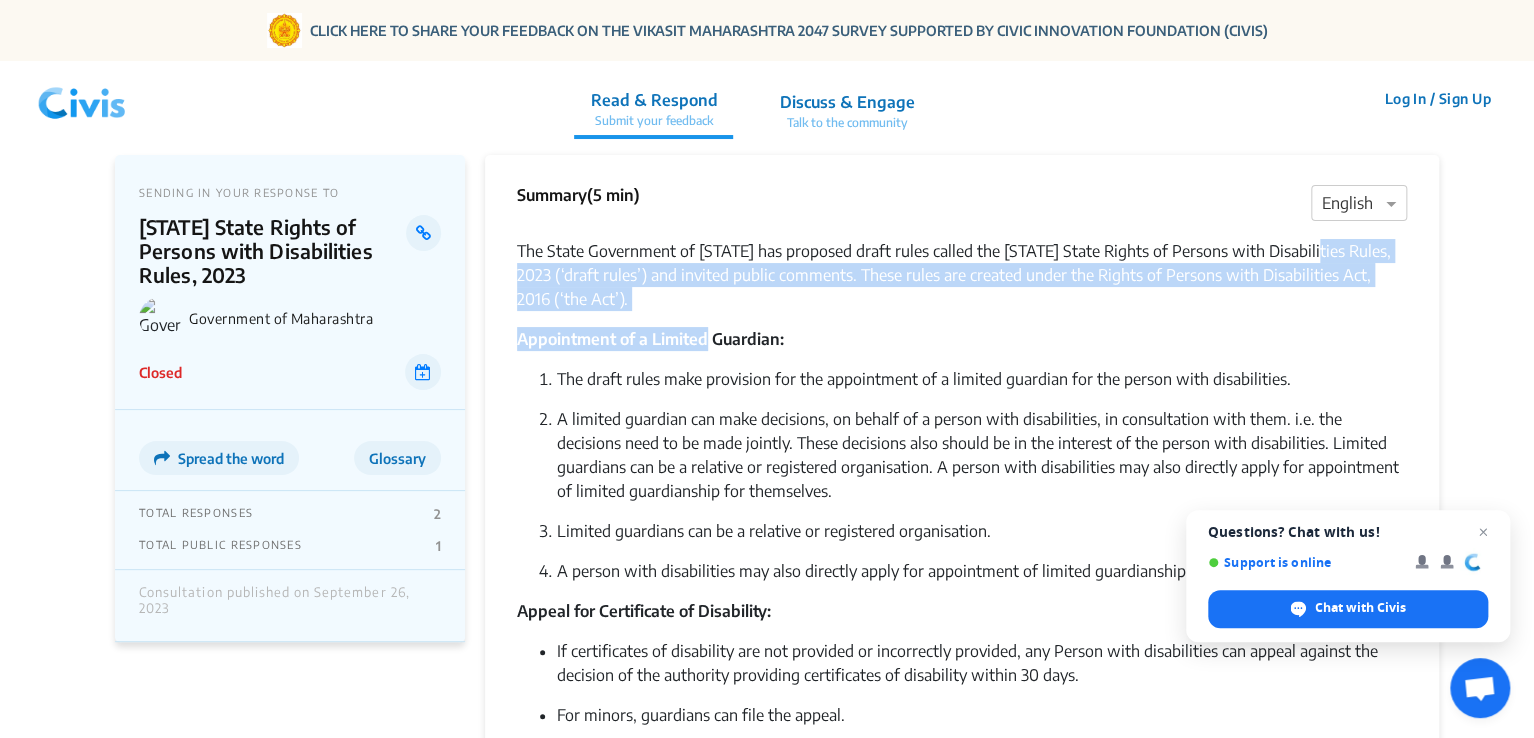 drag, startPoint x: 527, startPoint y: 266, endPoint x: 765, endPoint y: 333, distance: 247.25089 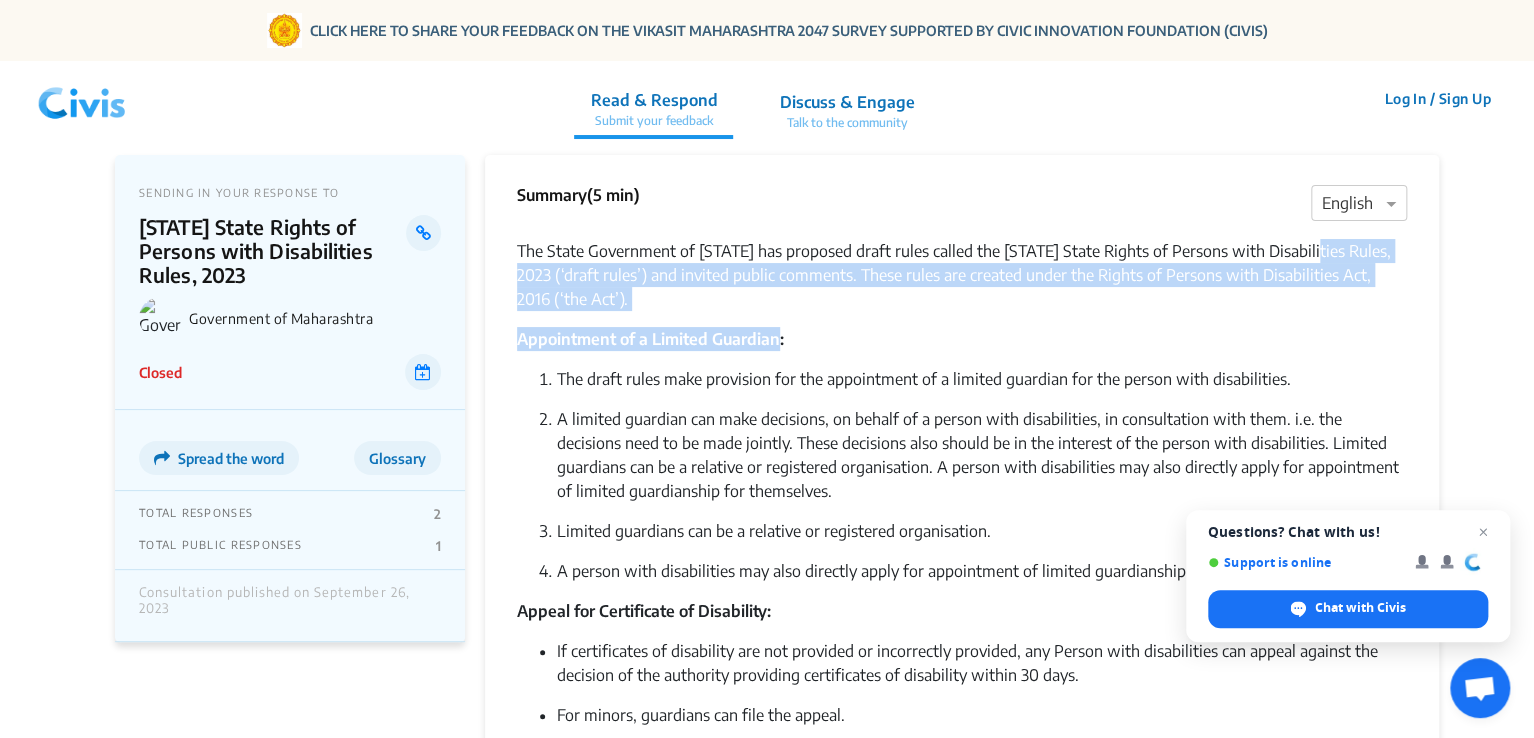 click on "Appointment of a Limited Guardian:" at bounding box center [650, 339] 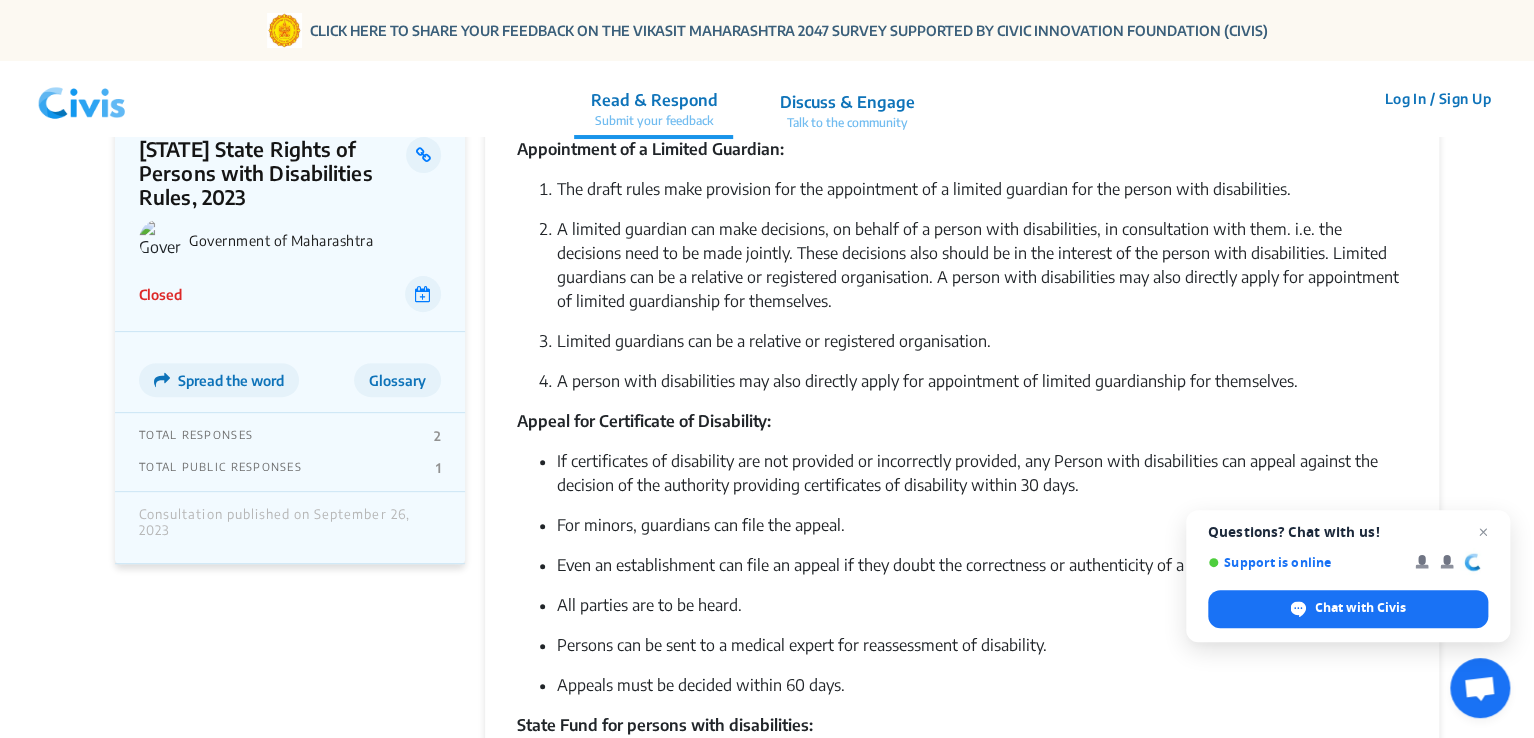 scroll, scrollTop: 0, scrollLeft: 0, axis: both 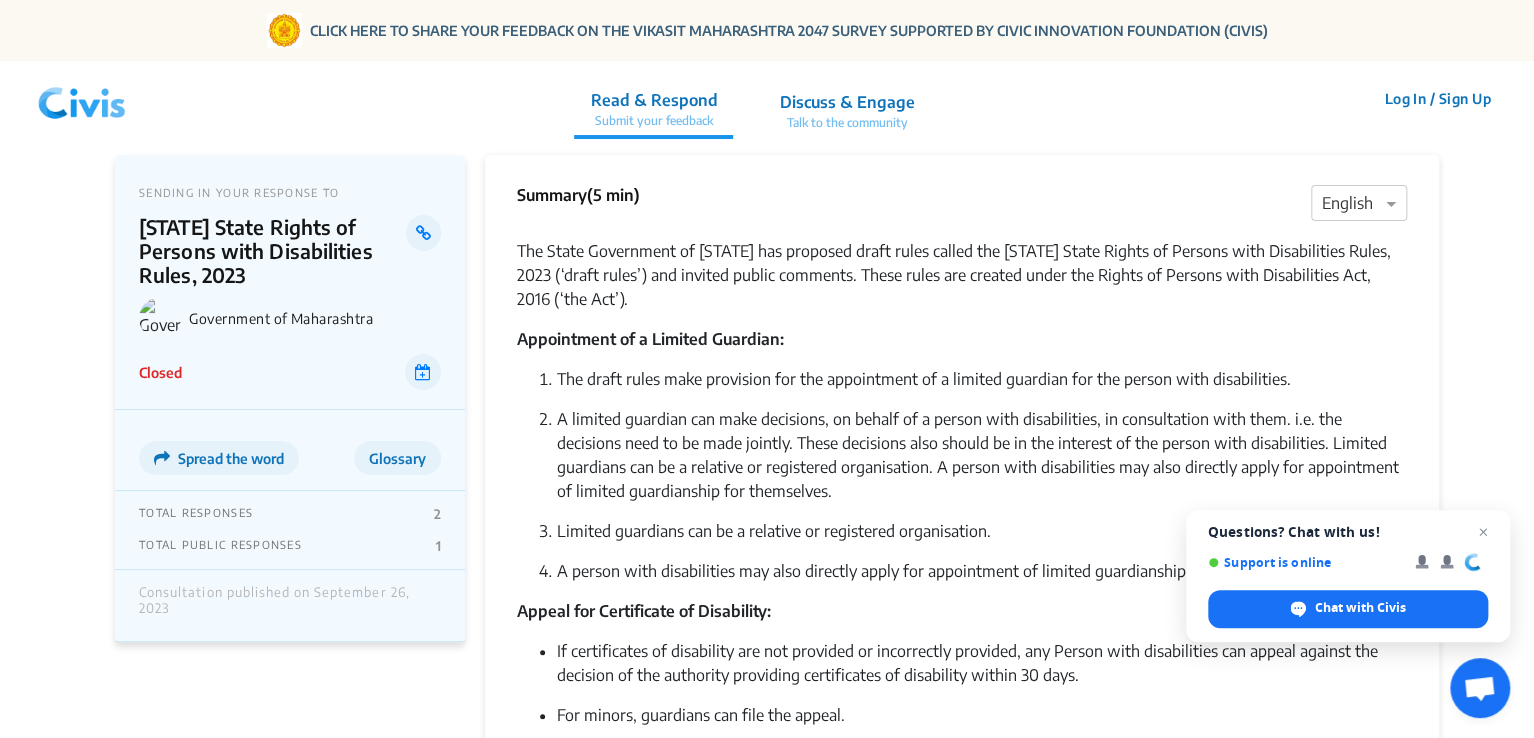 click on "Summary  (5 min) × English
The State Government of [STATE] has proposed draft rules called the [STATE] State Rights of Persons with Disabilities Rules, 2023 (‘draft rules’) and invited public comments. These rules are created under the Rights of Persons with Disabilities Act, 2016 (‘the Act’).
Appointment of a Limited Guardian:
The draft rules make provision for the appointment of a limited guardian for the person with disabilities. A limited guardian can make decisions, on behalf of a person with disabilities, in consultation with them. i.e. the decisions need to be made jointly. These decisions also should be in the interest of the person with disabilities. Limited guardians can be a relative or registered organisation. A person with disabilities may also directly apply for appointment of limited guardianship for themselves.
Appeal for Certificate of Disability:
For minors, guardians can file the appeal. All parties are to be heard. Appeals must be decided within 60 days." at bounding box center (962, 1315) 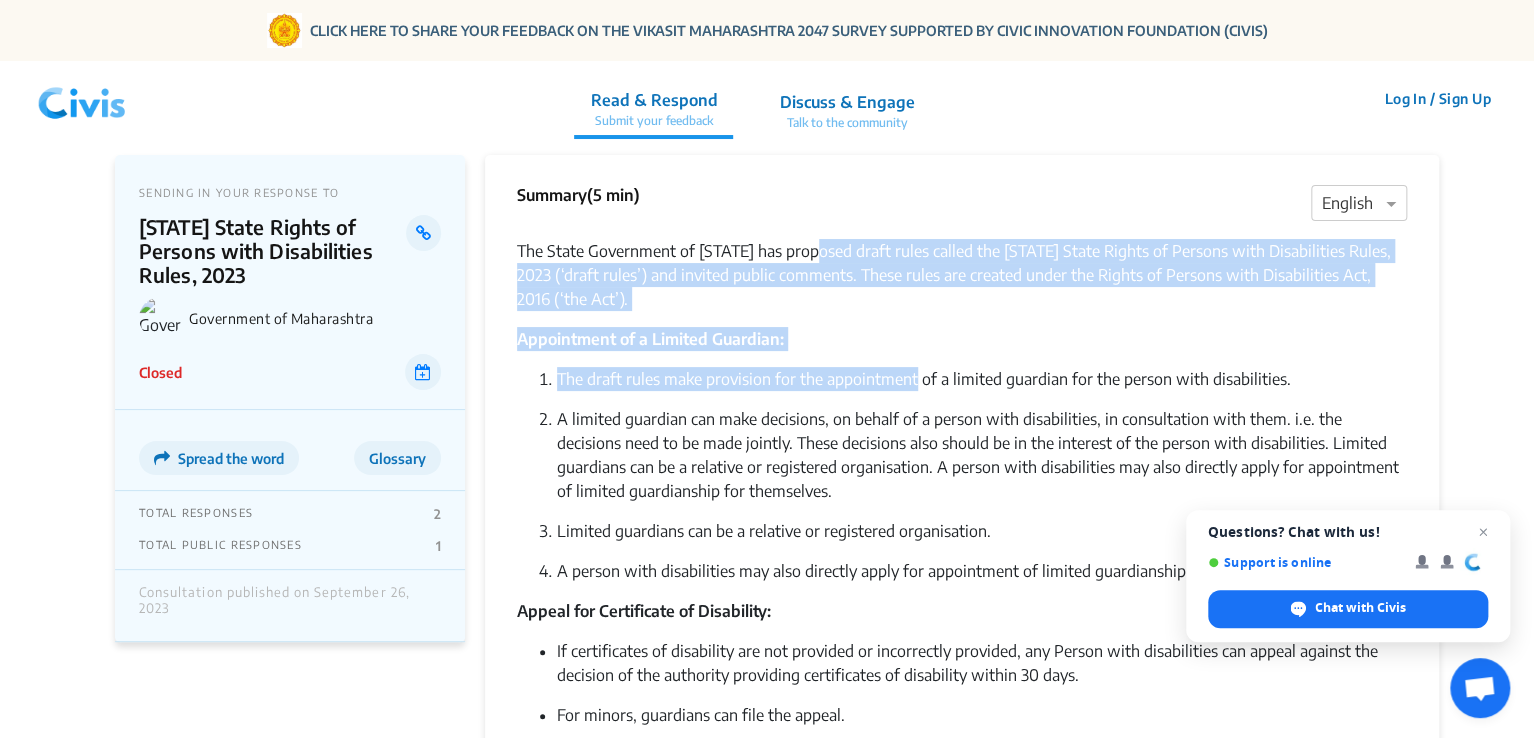 drag, startPoint x: 836, startPoint y: 228, endPoint x: 892, endPoint y: 409, distance: 189.46504 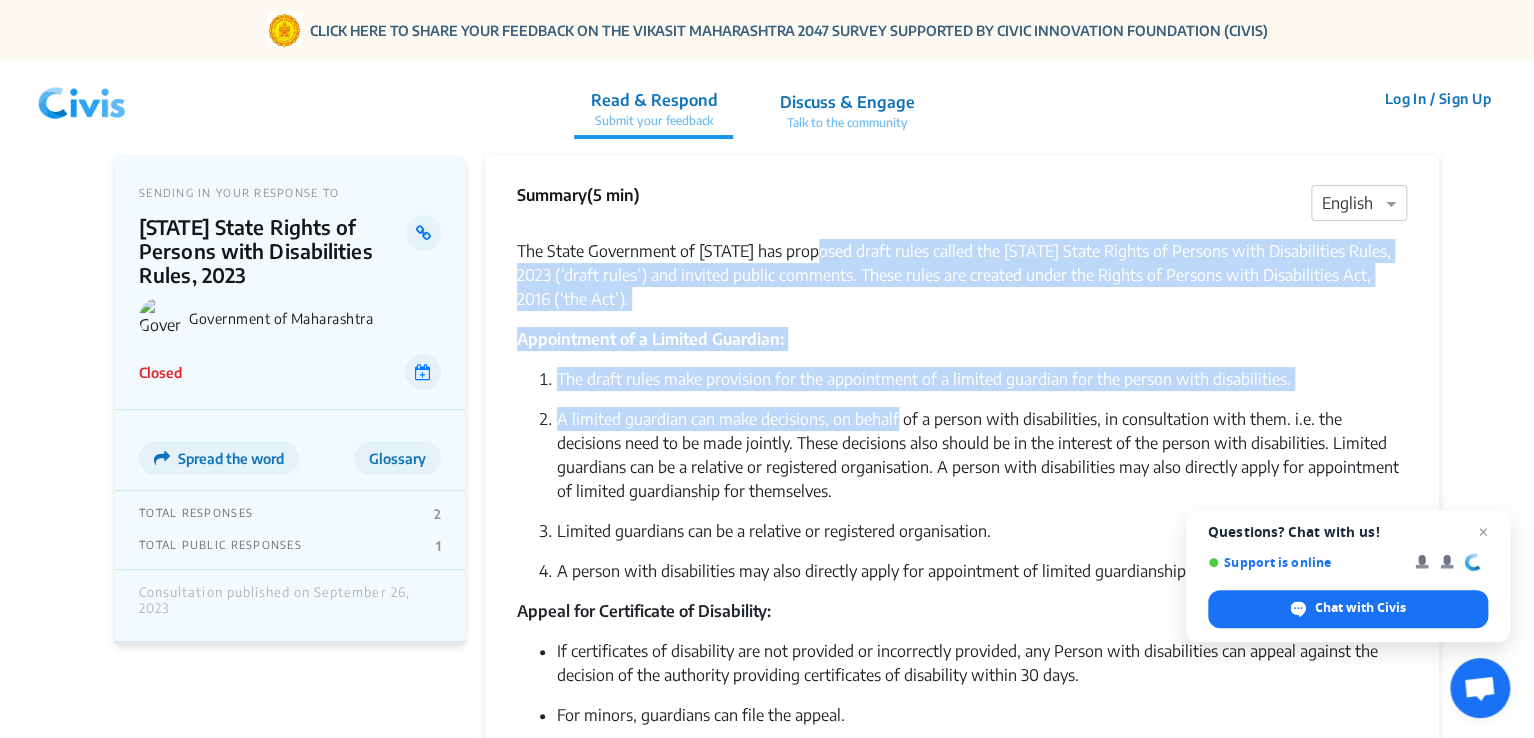 click on "A limited guardian can make decisions, on behalf of a person with disabilities, in consultation with them. i.e. the decisions need to be made jointly. These decisions also should be in the interest of the person with disabilities. Limited guardians can be a relative or registered organisation. A person with disabilities may also directly apply for appointment of limited guardianship for themselves." at bounding box center [982, 379] 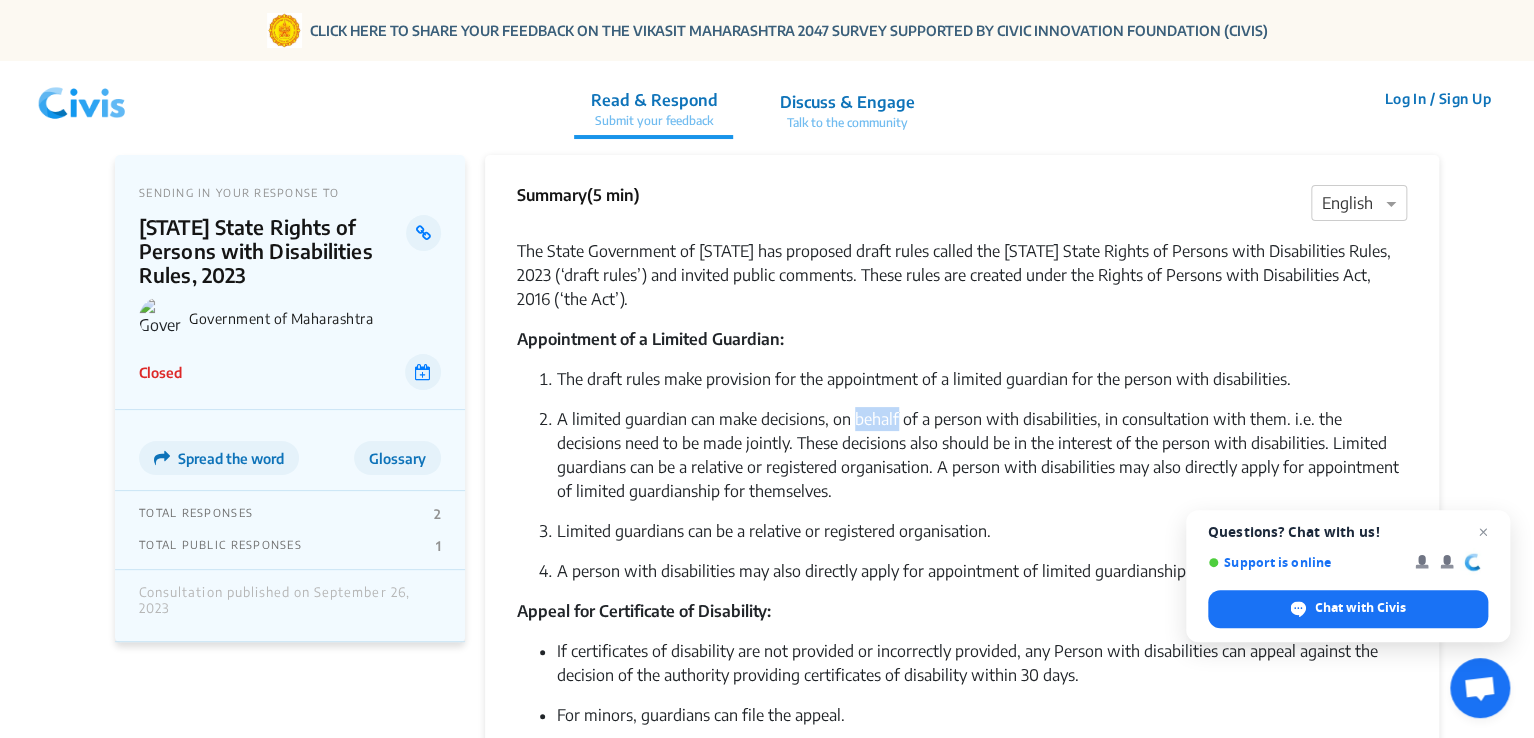 click on "A limited guardian can make decisions, on behalf of a person with disabilities, in consultation with them. i.e. the decisions need to be made jointly. These decisions also should be in the interest of the person with disabilities. Limited guardians can be a relative or registered organisation. A person with disabilities may also directly apply for appointment of limited guardianship for themselves." at bounding box center (982, 379) 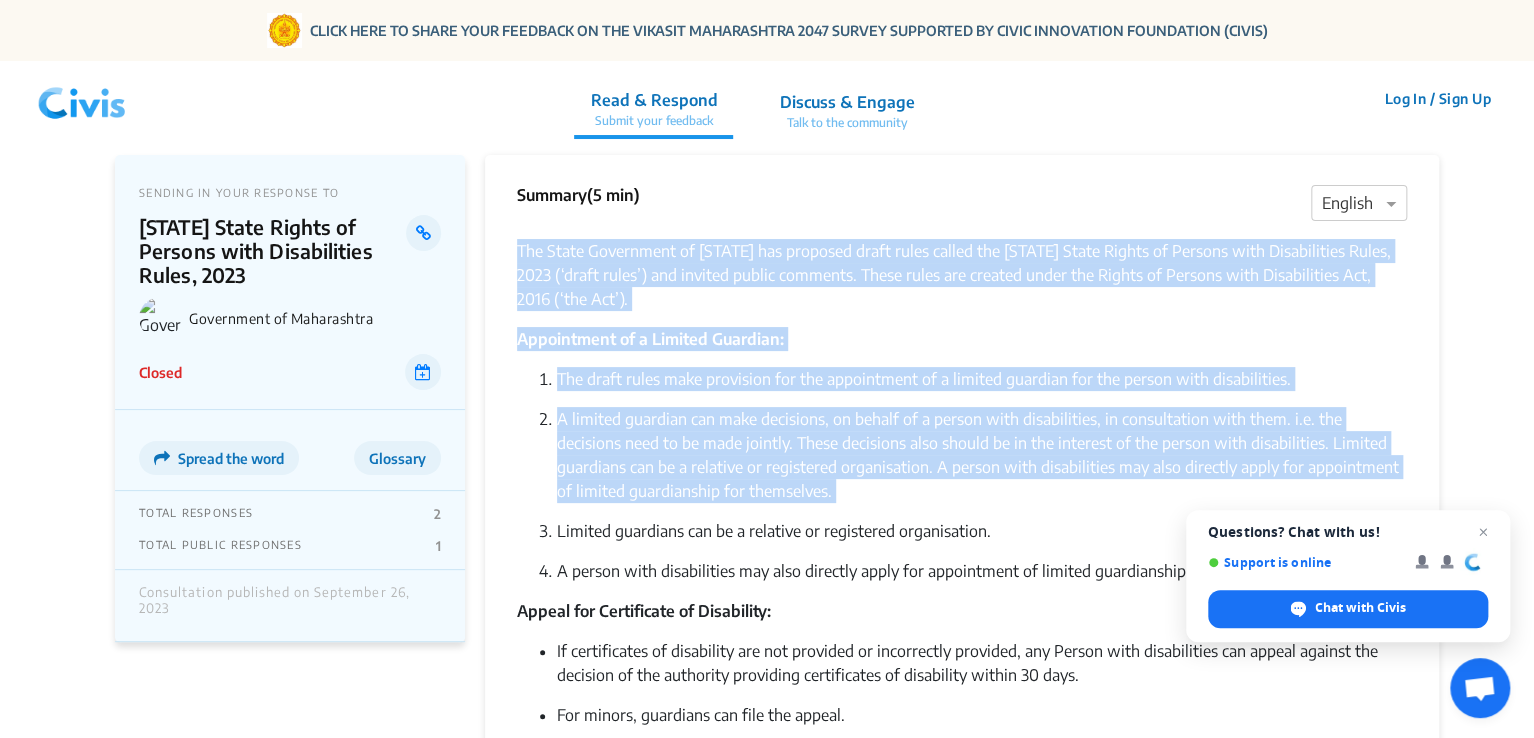 drag, startPoint x: 892, startPoint y: 409, endPoint x: 863, endPoint y: 258, distance: 153.75955 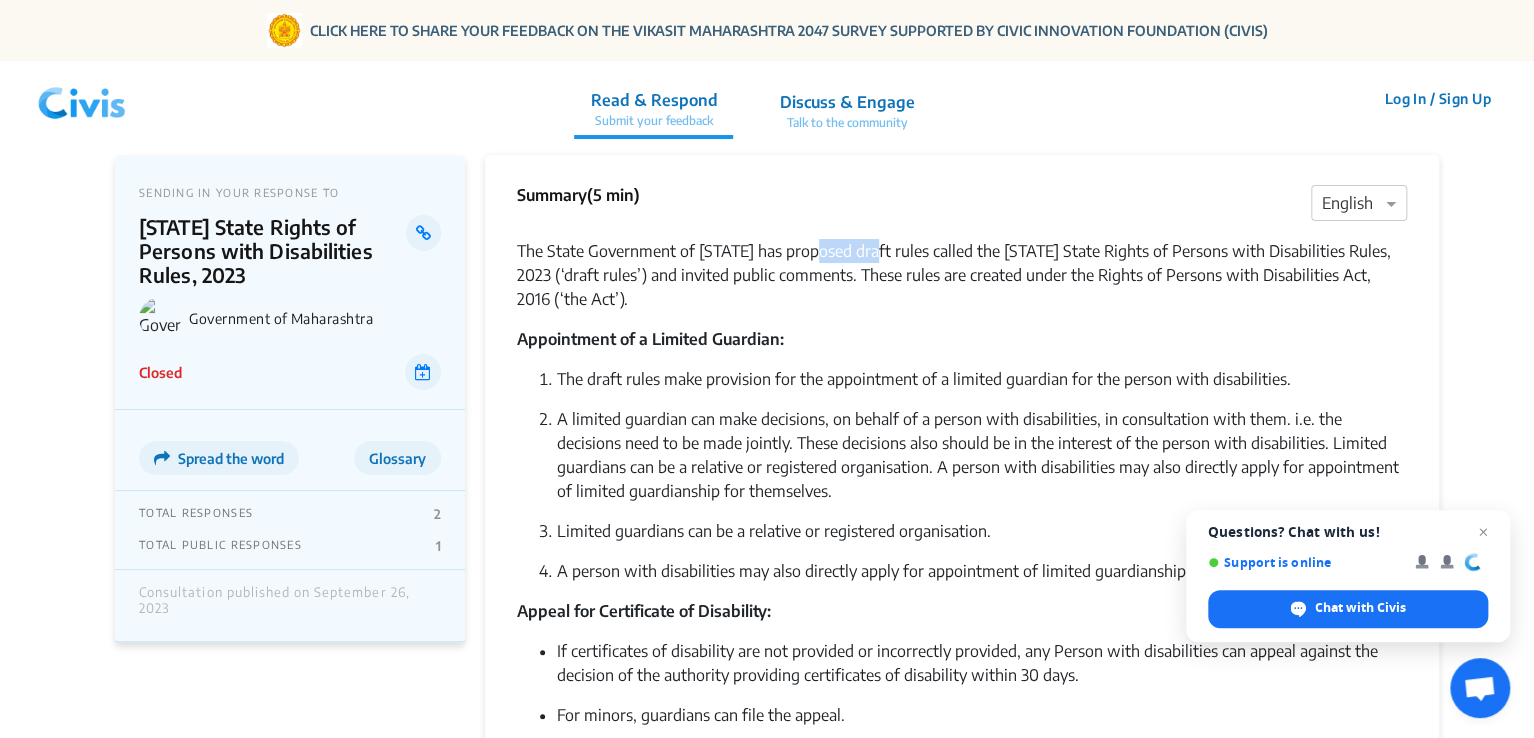 click on "The State Government of [STATE] has proposed draft rules called the [STATE] State Rights of Persons with Disabilities Rules, 2023 (‘draft rules’) and invited public comments. These rules are created under the Rights of Persons with Disabilities Act, 2016 (‘the Act’)." at bounding box center (962, 275) 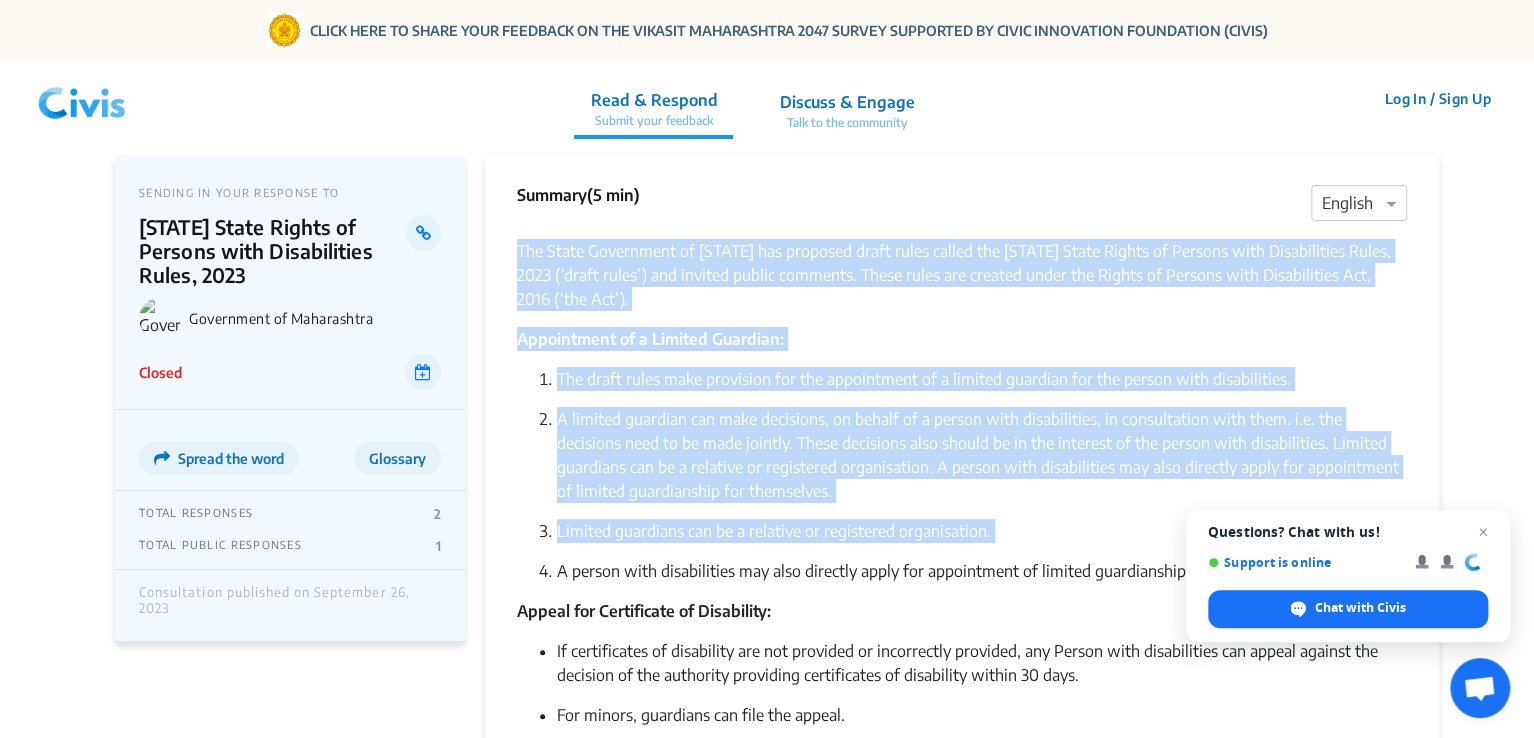 drag, startPoint x: 863, startPoint y: 258, endPoint x: 905, endPoint y: 497, distance: 242.66232 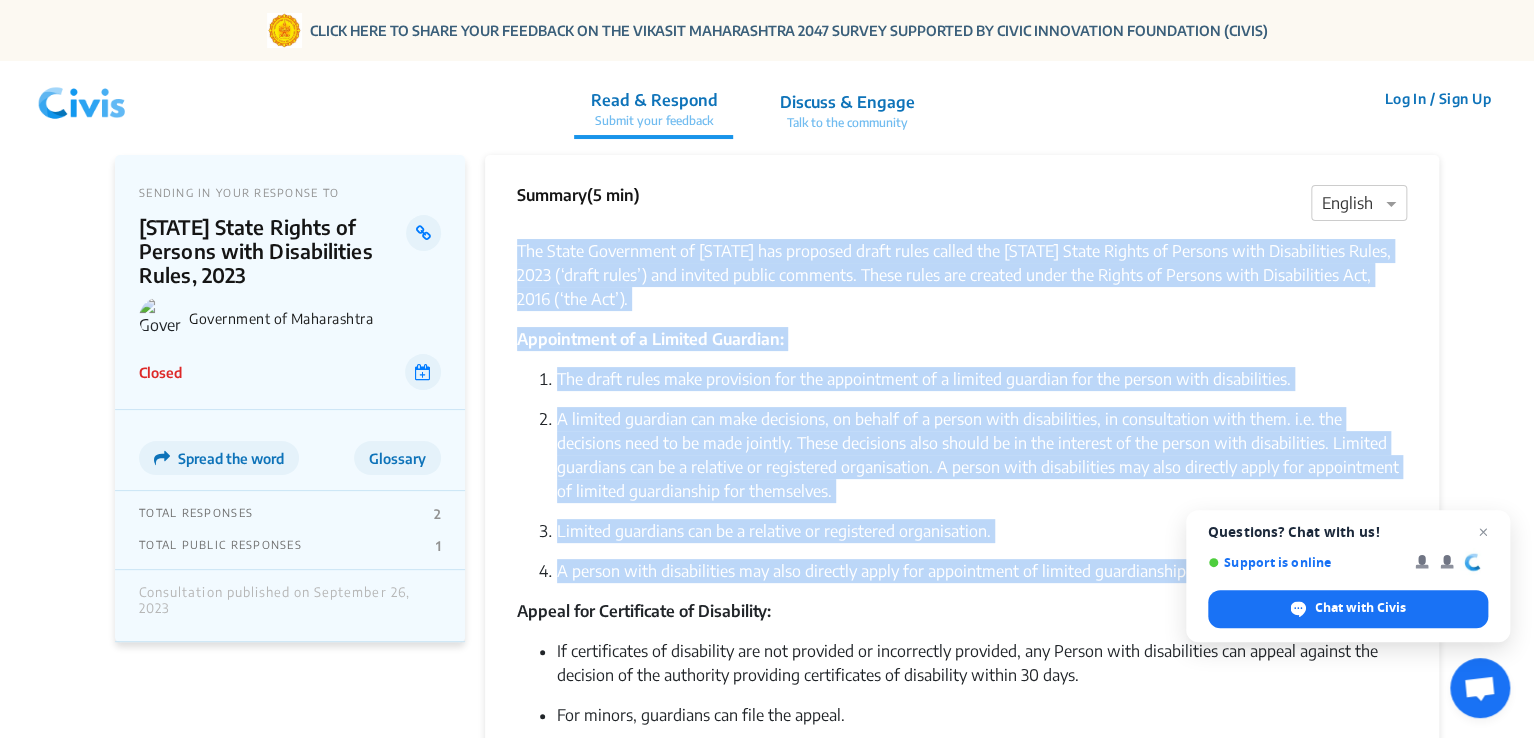 click on "The draft rules make provision for the appointment of a limited guardian for the person with disabilities. A limited guardian can make decisions, on behalf of a person with disabilities, in consultation with them. i.e. the decisions need to be made jointly. These decisions also should be in the interest of the person with disabilities. Limited guardians can be a relative or registered organisation. A person with disabilities may also directly apply for appointment of limited guardianship for themselves." at bounding box center (962, 475) 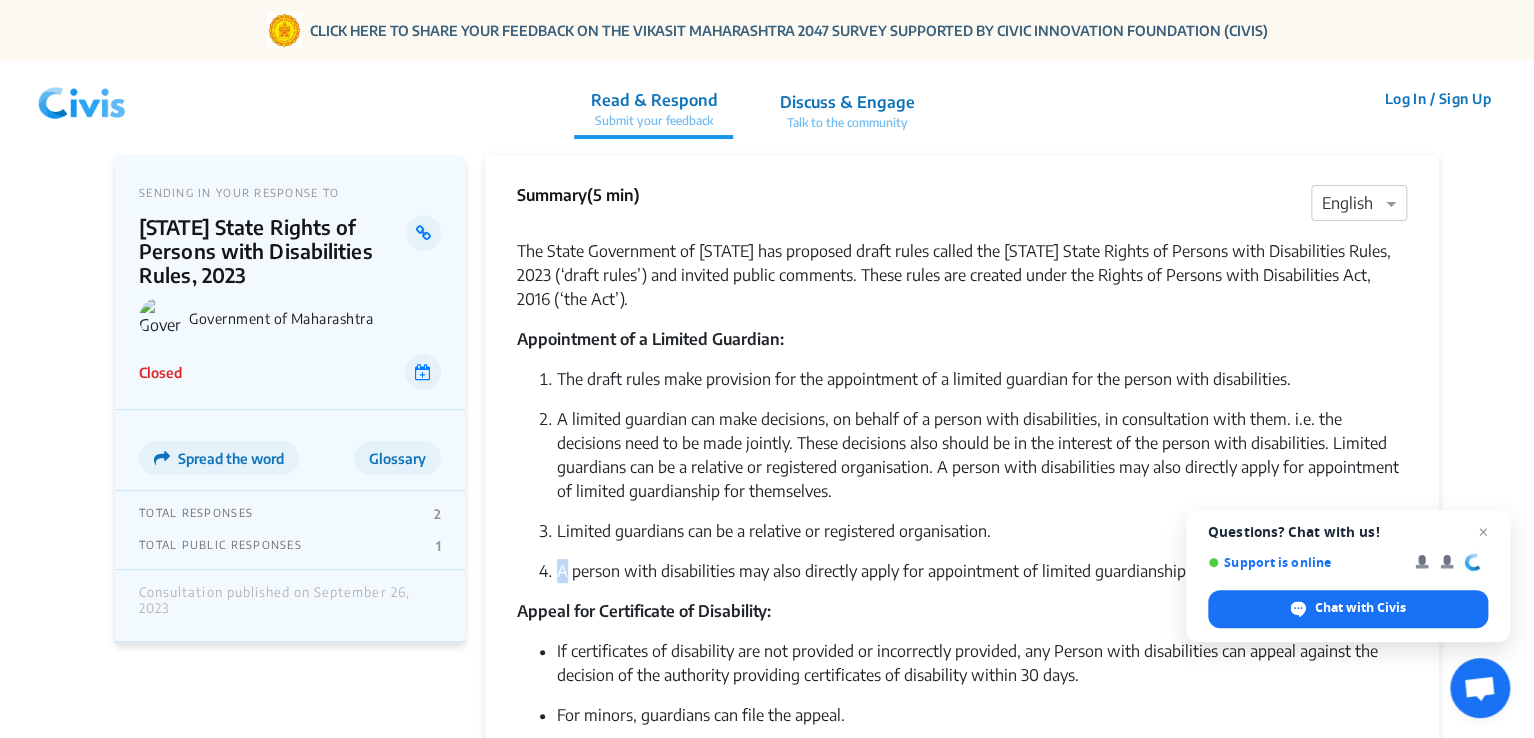 click on "The draft rules make provision for the appointment of a limited guardian for the person with disabilities. A limited guardian can make decisions, on behalf of a person with disabilities, in consultation with them. i.e. the decisions need to be made jointly. These decisions also should be in the interest of the person with disabilities. Limited guardians can be a relative or registered organisation. A person with disabilities may also directly apply for appointment of limited guardianship for themselves." at bounding box center [962, 475] 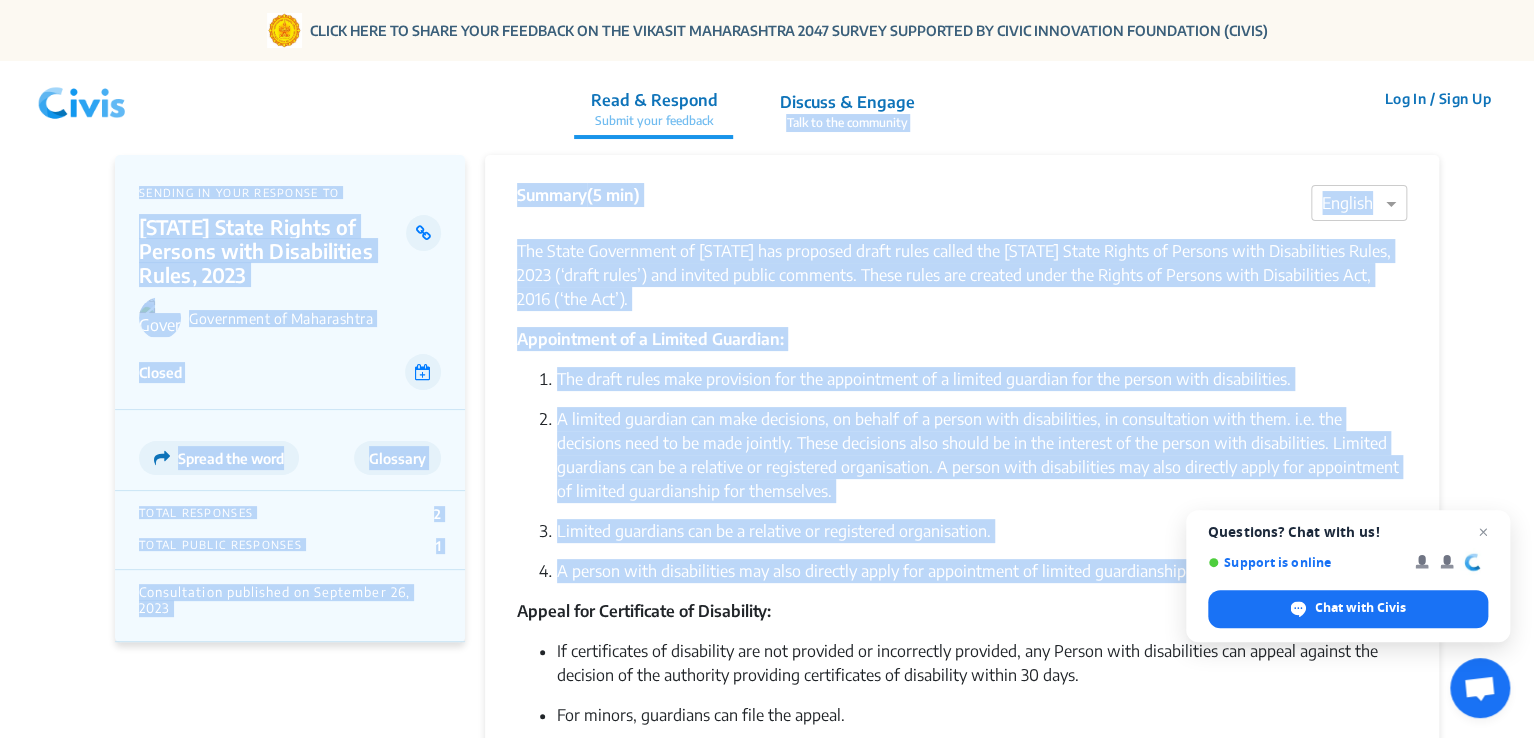 drag, startPoint x: 905, startPoint y: 497, endPoint x: 873, endPoint y: 137, distance: 361.41943 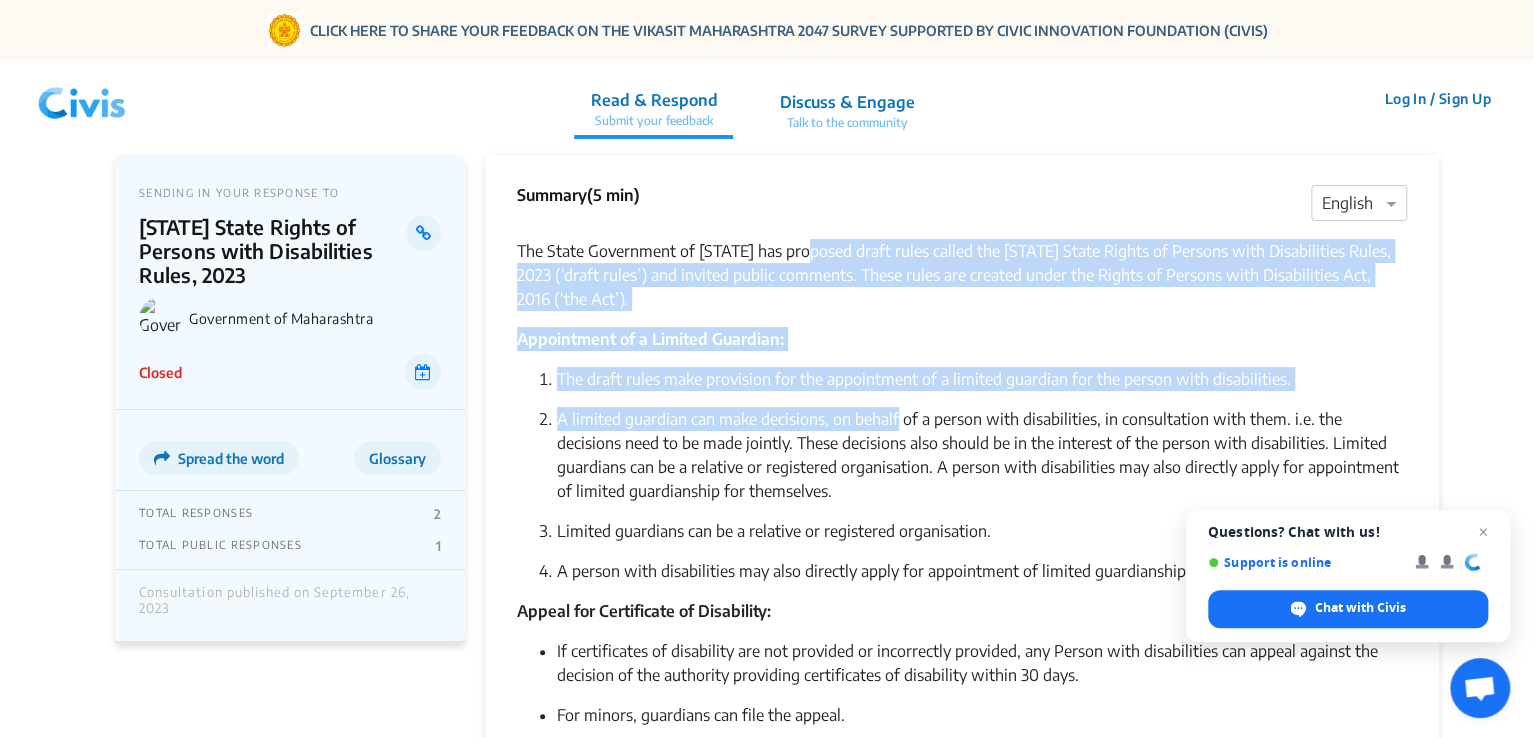 drag, startPoint x: 814, startPoint y: 243, endPoint x: 867, endPoint y: 432, distance: 196.2906 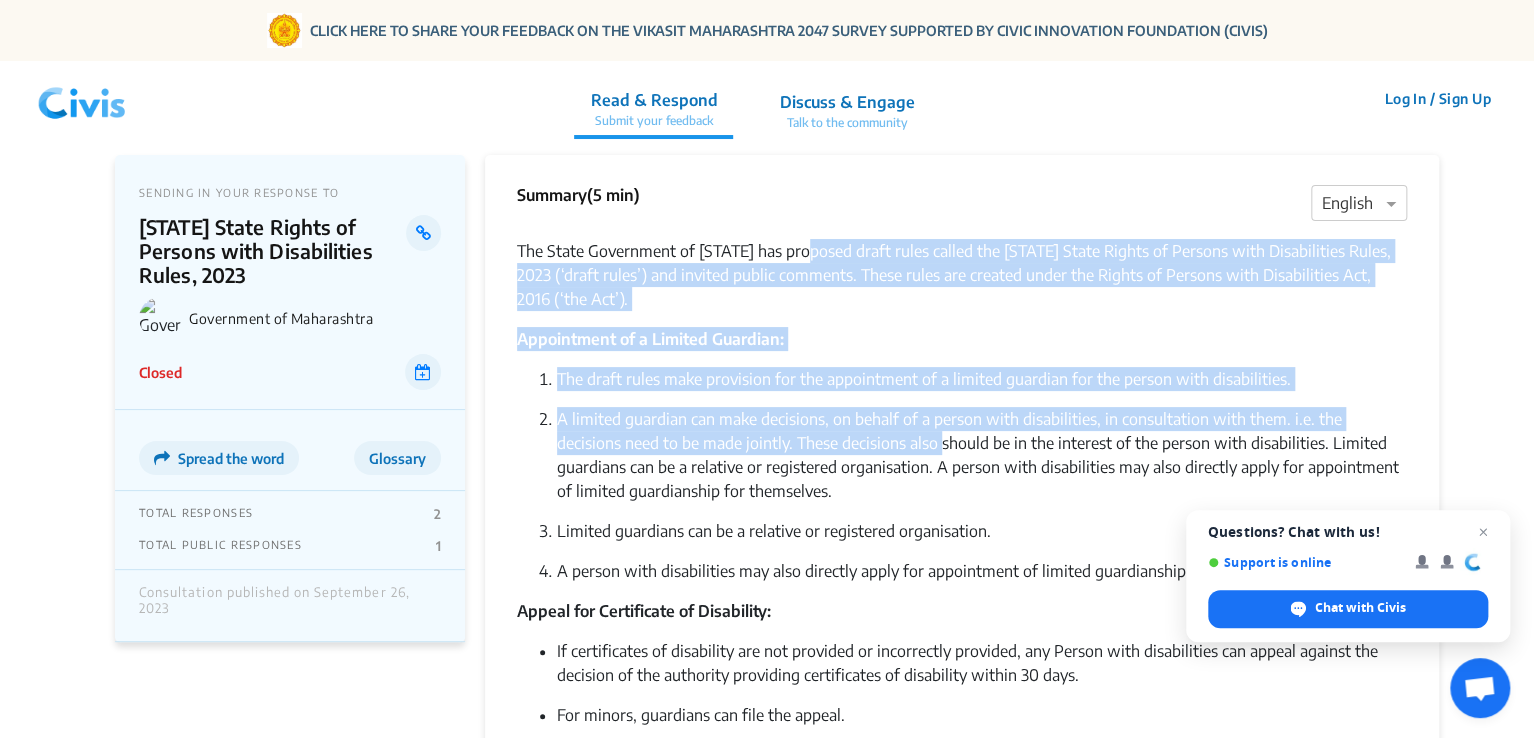 click on "A limited guardian can make decisions, on behalf of a person with disabilities, in consultation with them. i.e. the decisions need to be made jointly. These decisions also should be in the interest of the person with disabilities. Limited guardians can be a relative or registered organisation. A person with disabilities may also directly apply for appointment of limited guardianship for themselves." at bounding box center (982, 379) 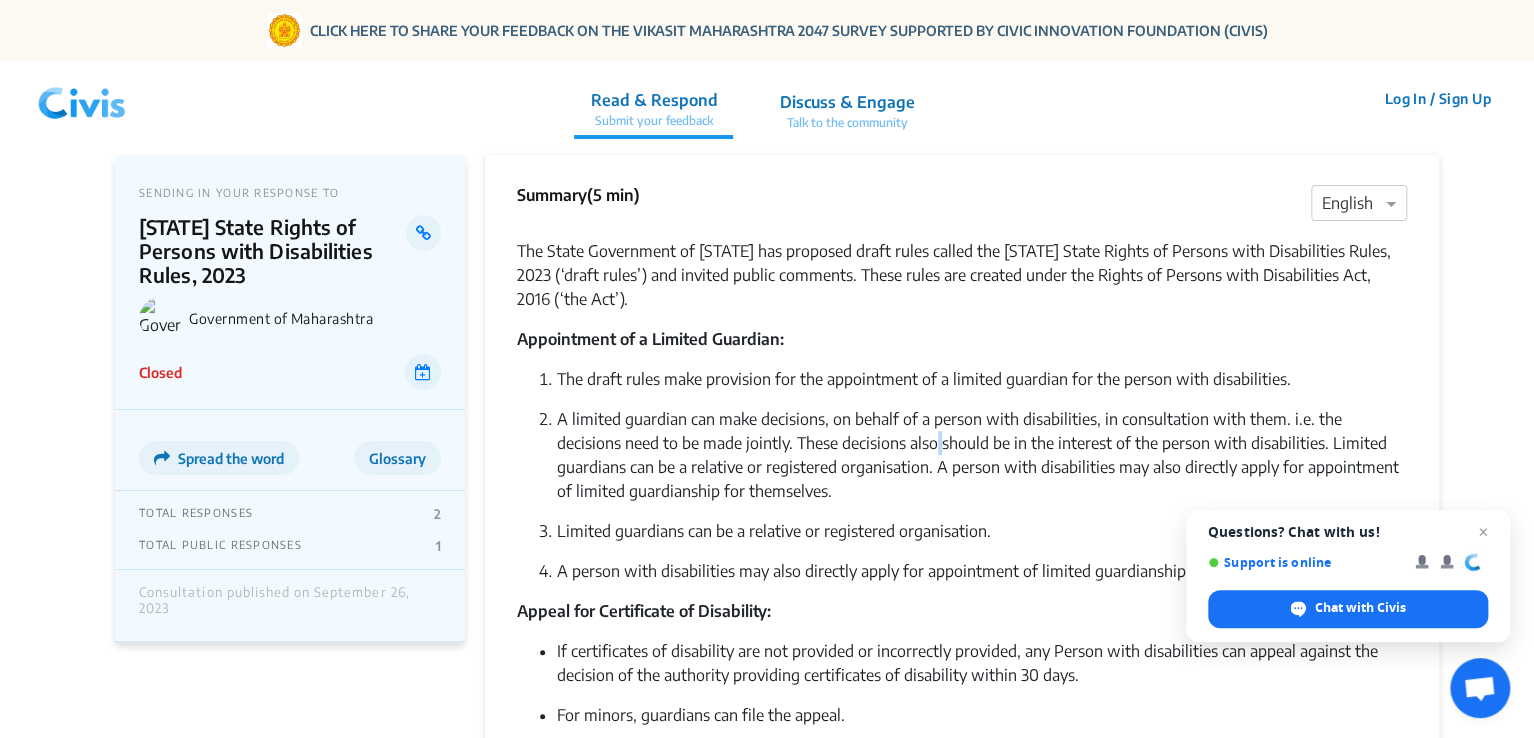 click on "A limited guardian can make decisions, on behalf of a person with disabilities, in consultation with them. i.e. the decisions need to be made jointly. These decisions also should be in the interest of the person with disabilities. Limited guardians can be a relative or registered organisation. A person with disabilities may also directly apply for appointment of limited guardianship for themselves." at bounding box center [982, 379] 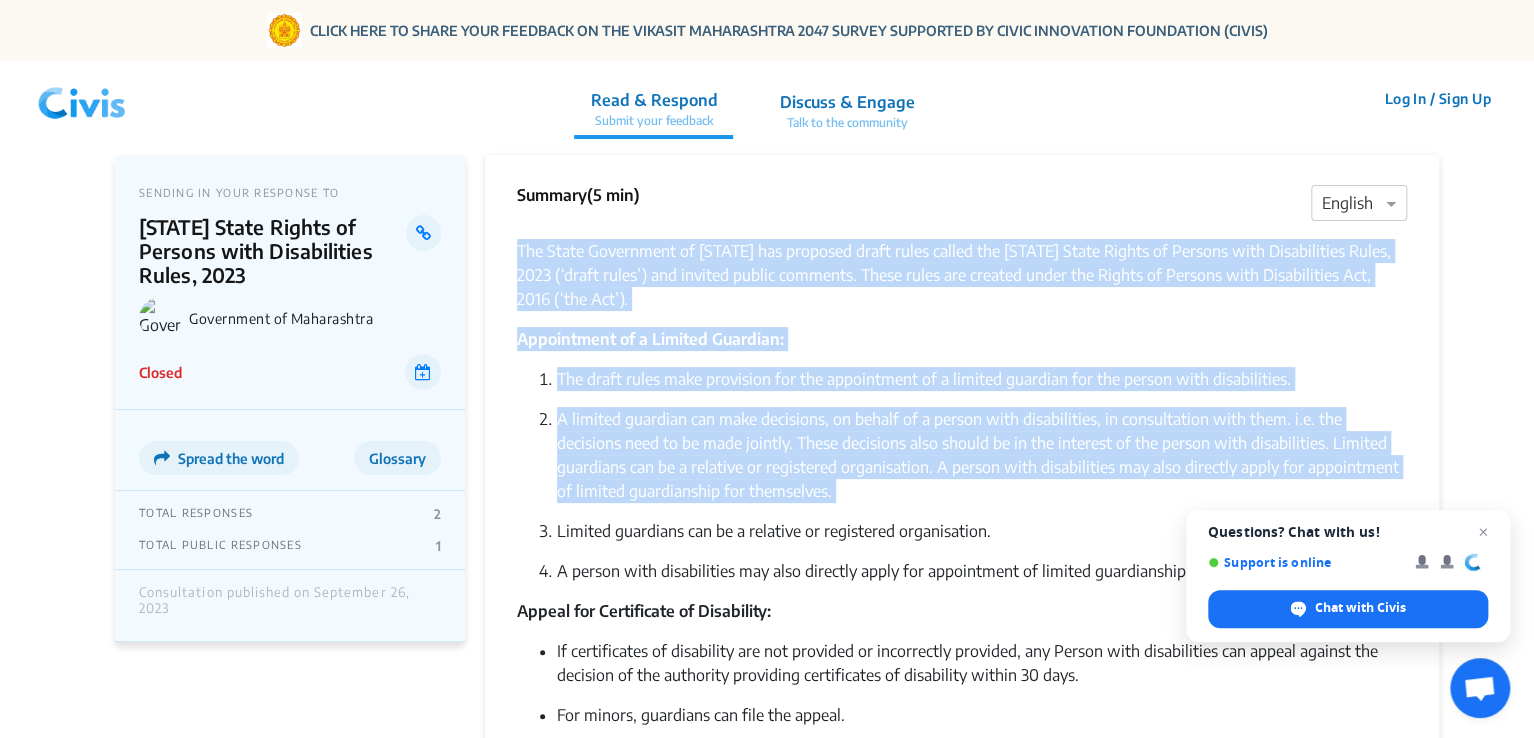 drag, startPoint x: 867, startPoint y: 432, endPoint x: 856, endPoint y: 241, distance: 191.3165 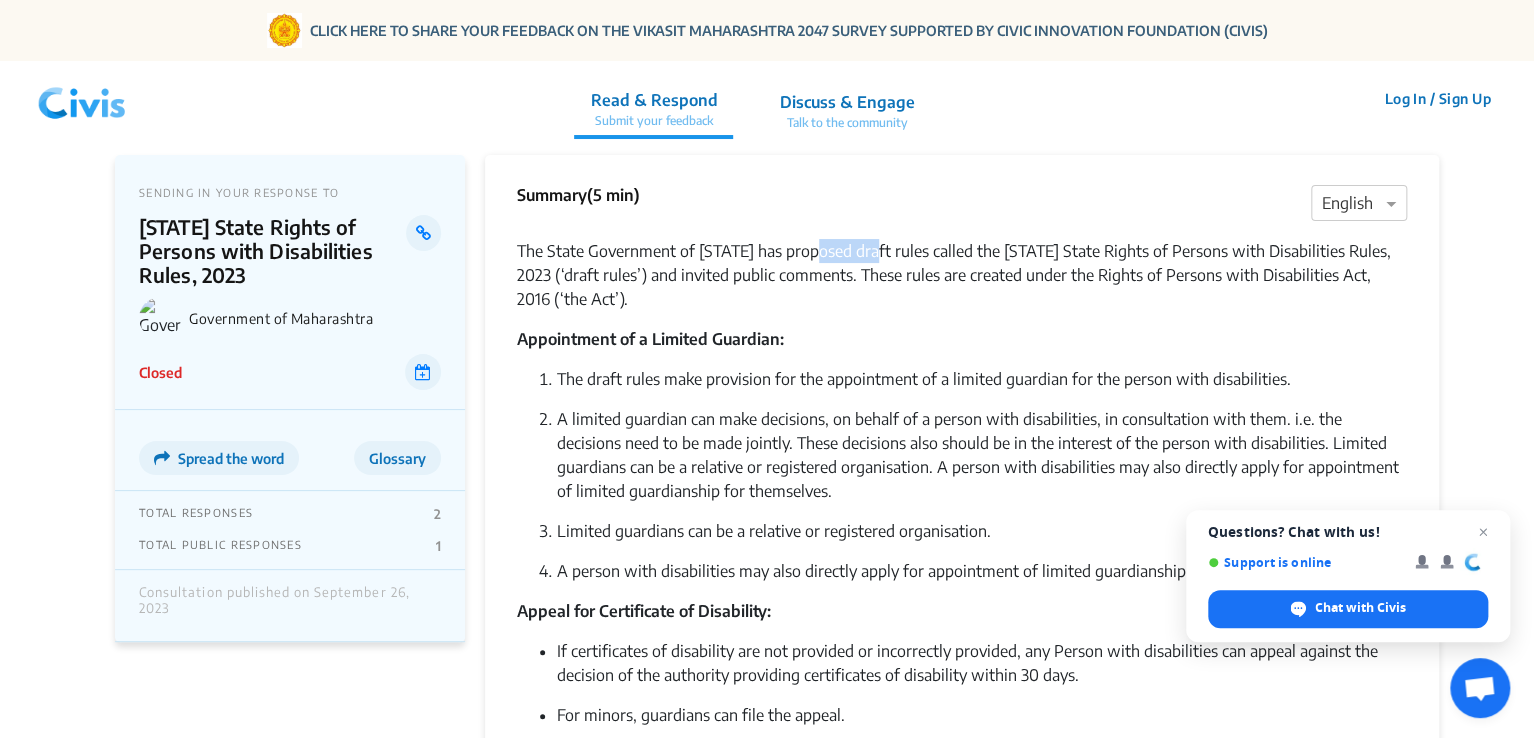 click on "The State Government of [STATE] has proposed draft rules called the [STATE] State Rights of Persons with Disabilities Rules, 2023 (‘draft rules’) and invited public comments. These rules are created under the Rights of Persons with Disabilities Act, 2016 (‘the Act’)." at bounding box center (962, 275) 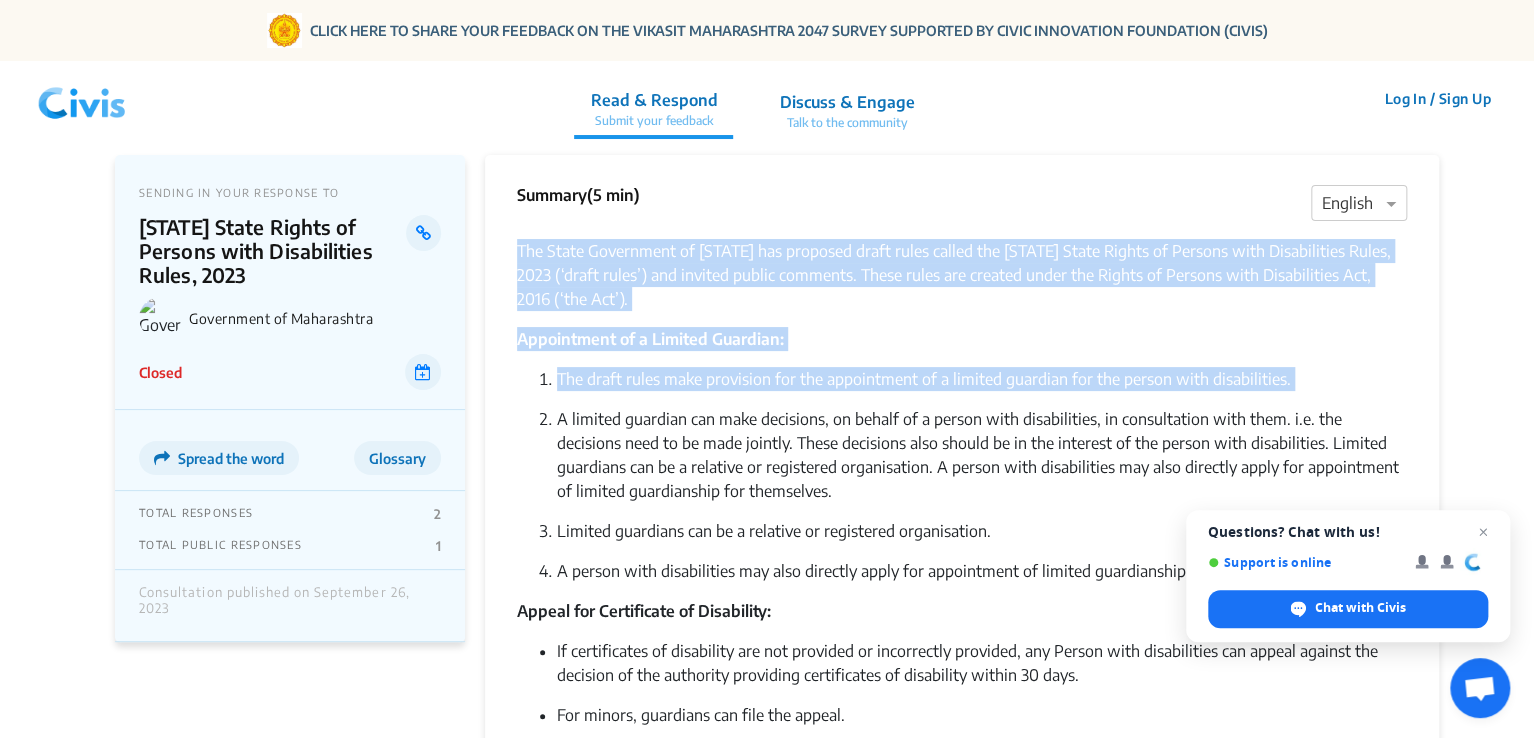 drag, startPoint x: 856, startPoint y: 241, endPoint x: 932, endPoint y: 353, distance: 135.3514 